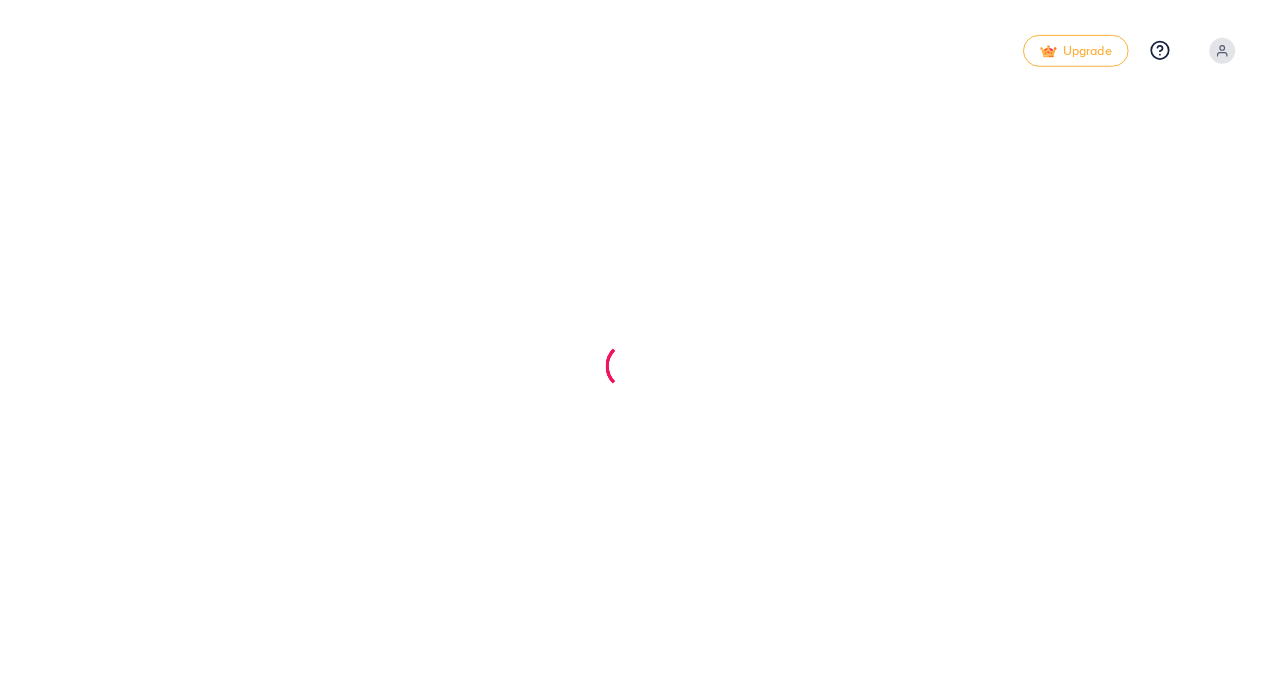 scroll, scrollTop: 0, scrollLeft: 0, axis: both 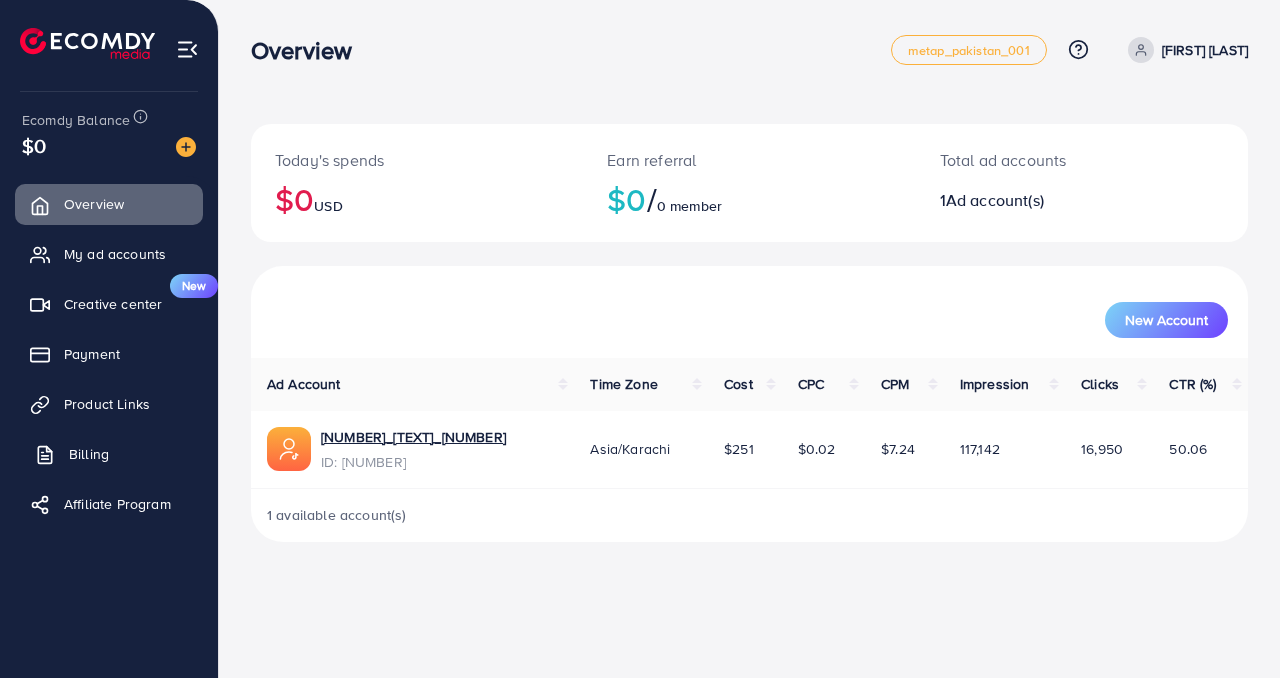 click on "Billing" at bounding box center [89, 454] 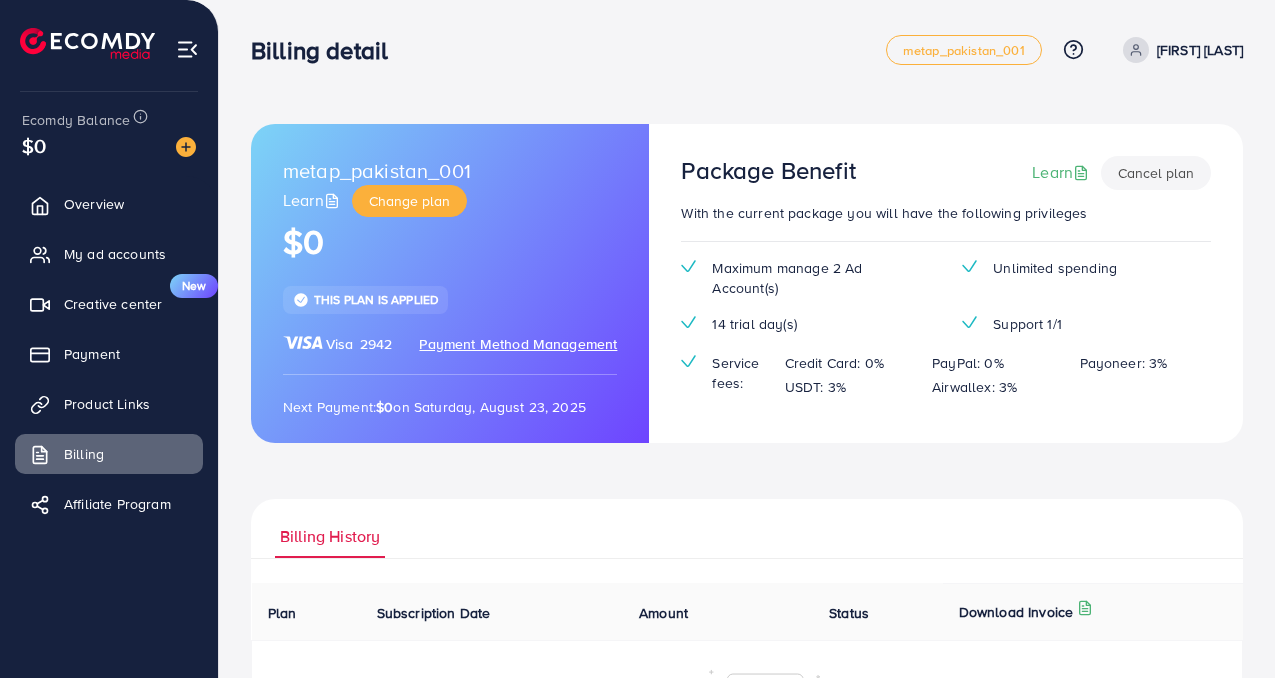 scroll, scrollTop: 249, scrollLeft: 0, axis: vertical 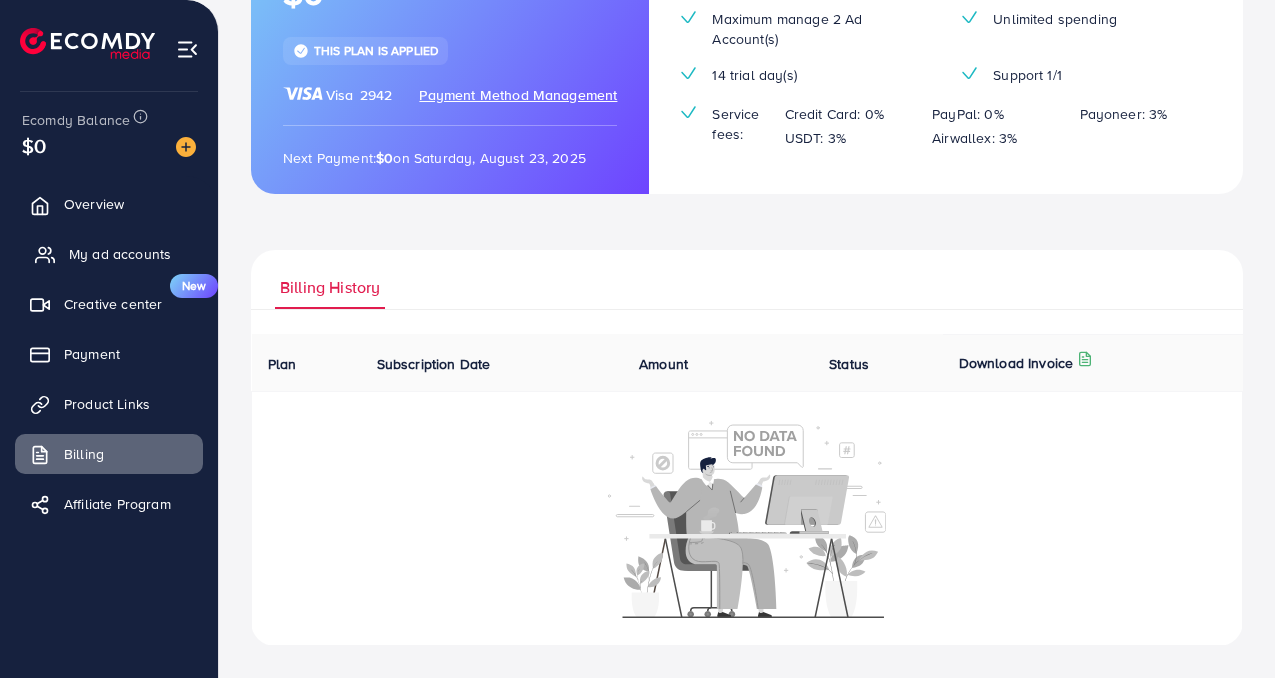 click on "My ad accounts" at bounding box center [120, 254] 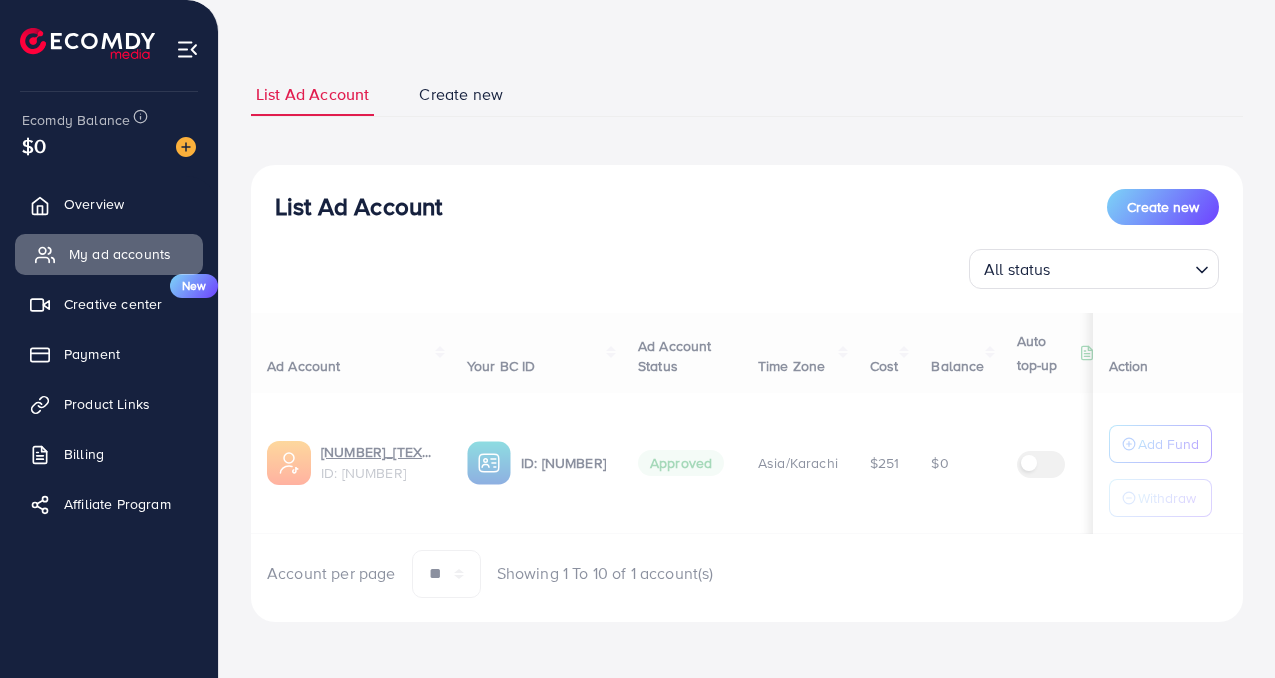 scroll, scrollTop: 0, scrollLeft: 0, axis: both 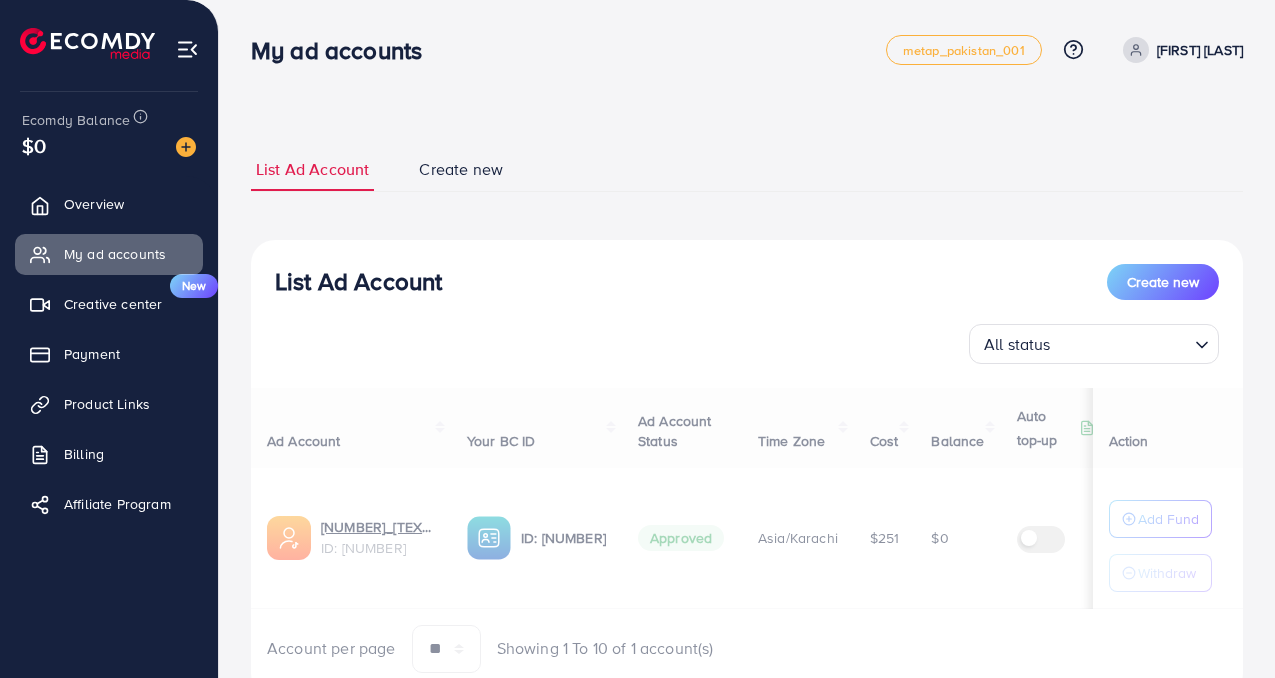 select 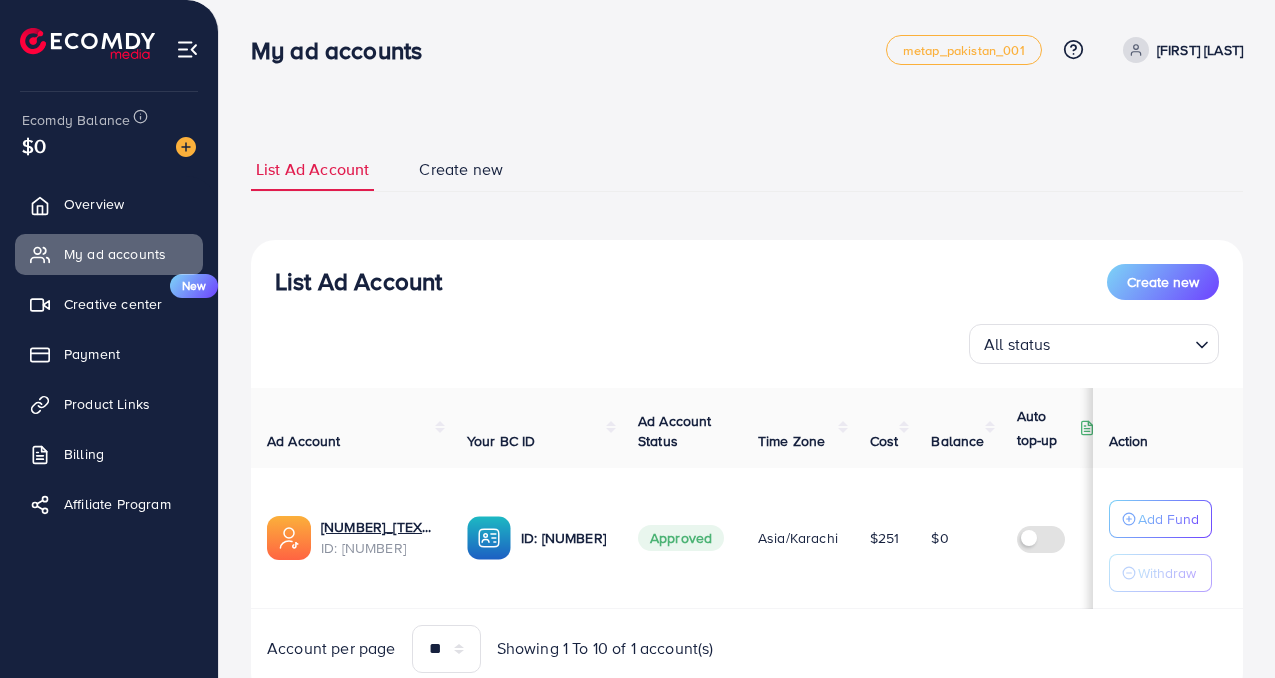 scroll, scrollTop: 79, scrollLeft: 0, axis: vertical 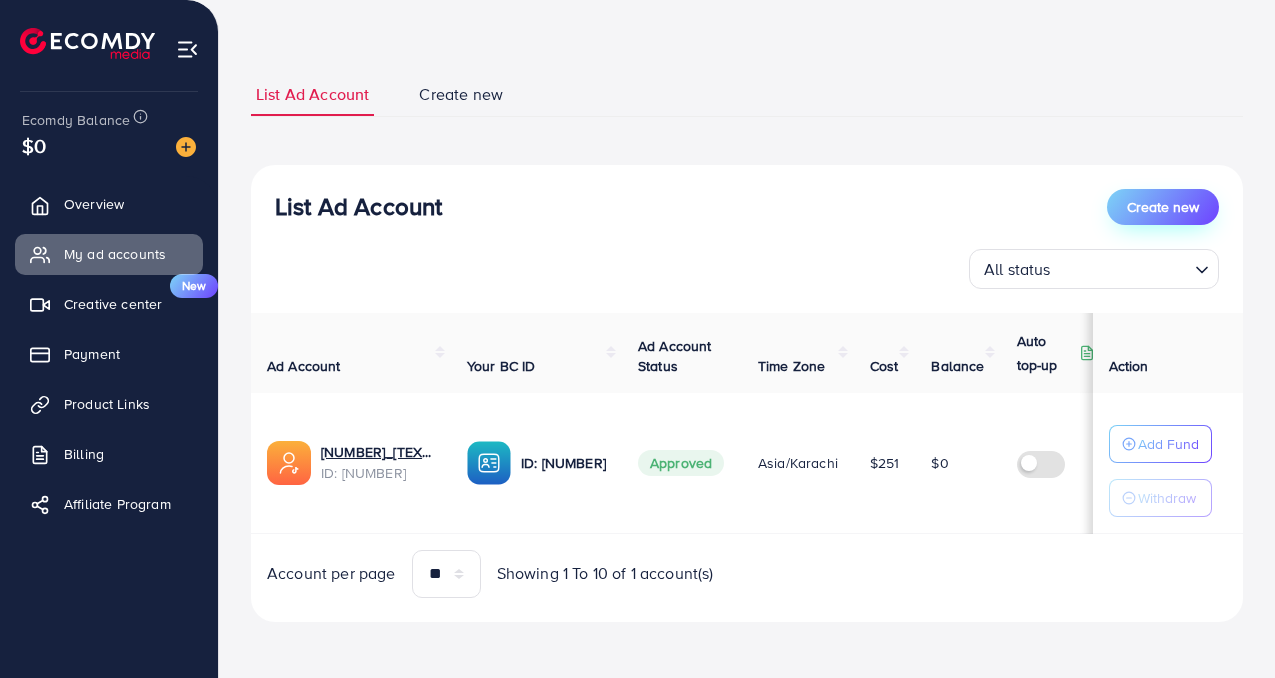 click on "Create new" at bounding box center (1163, 207) 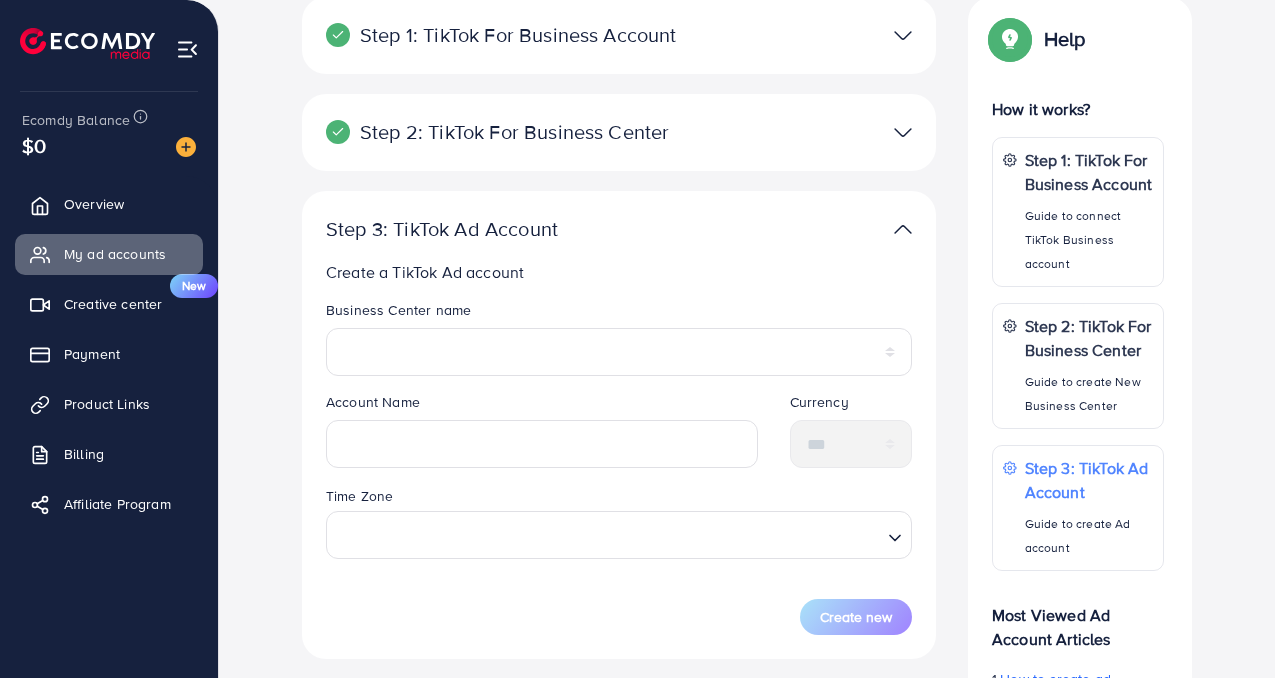 scroll, scrollTop: 0, scrollLeft: 0, axis: both 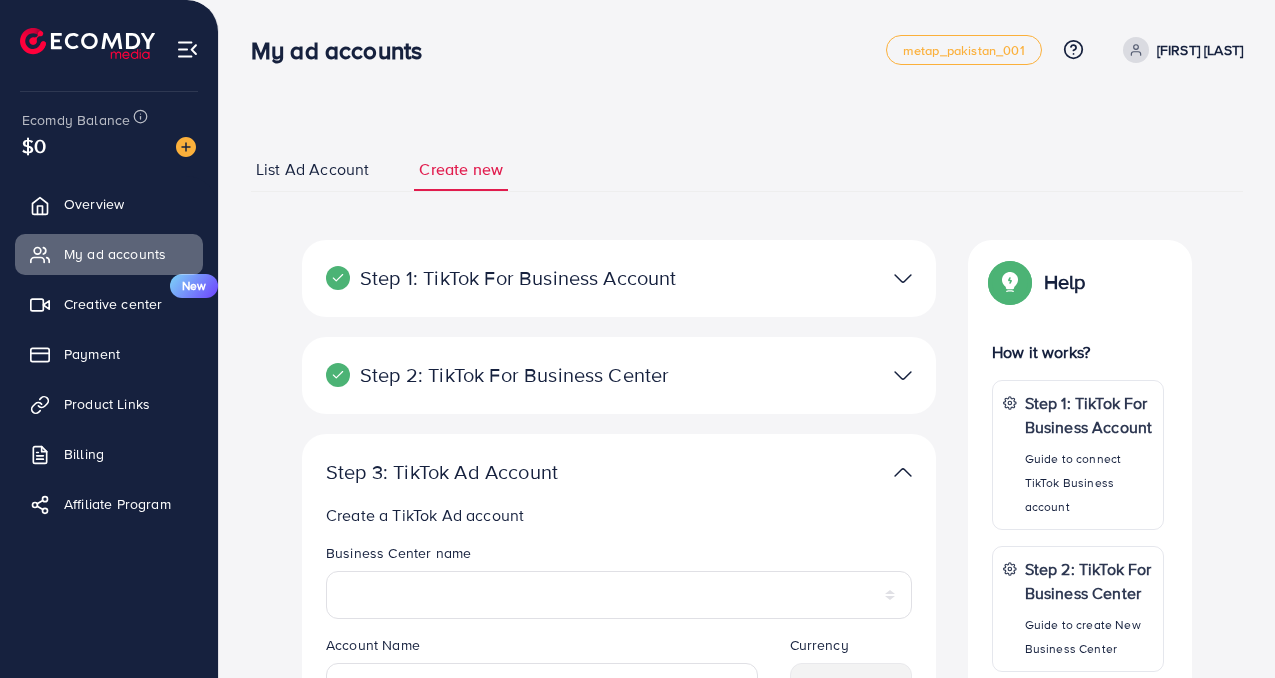 click on "Step 1: TikTok For Business Account" at bounding box center [516, 278] 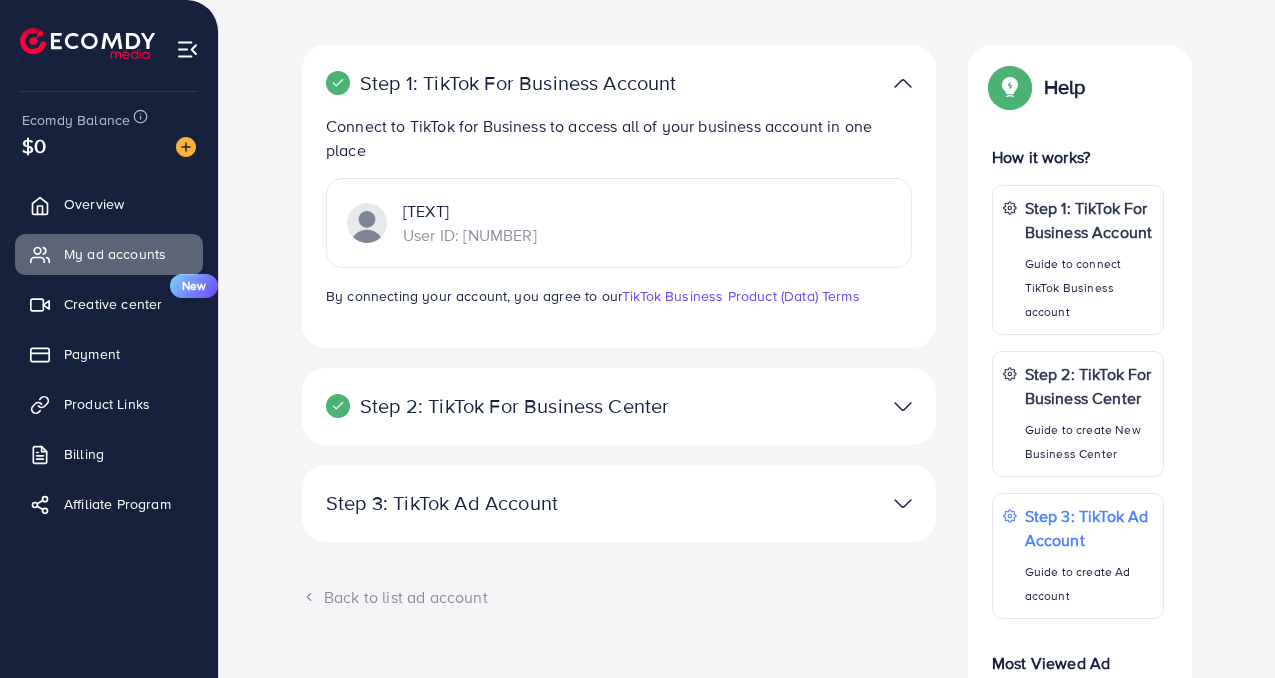 scroll, scrollTop: 260, scrollLeft: 0, axis: vertical 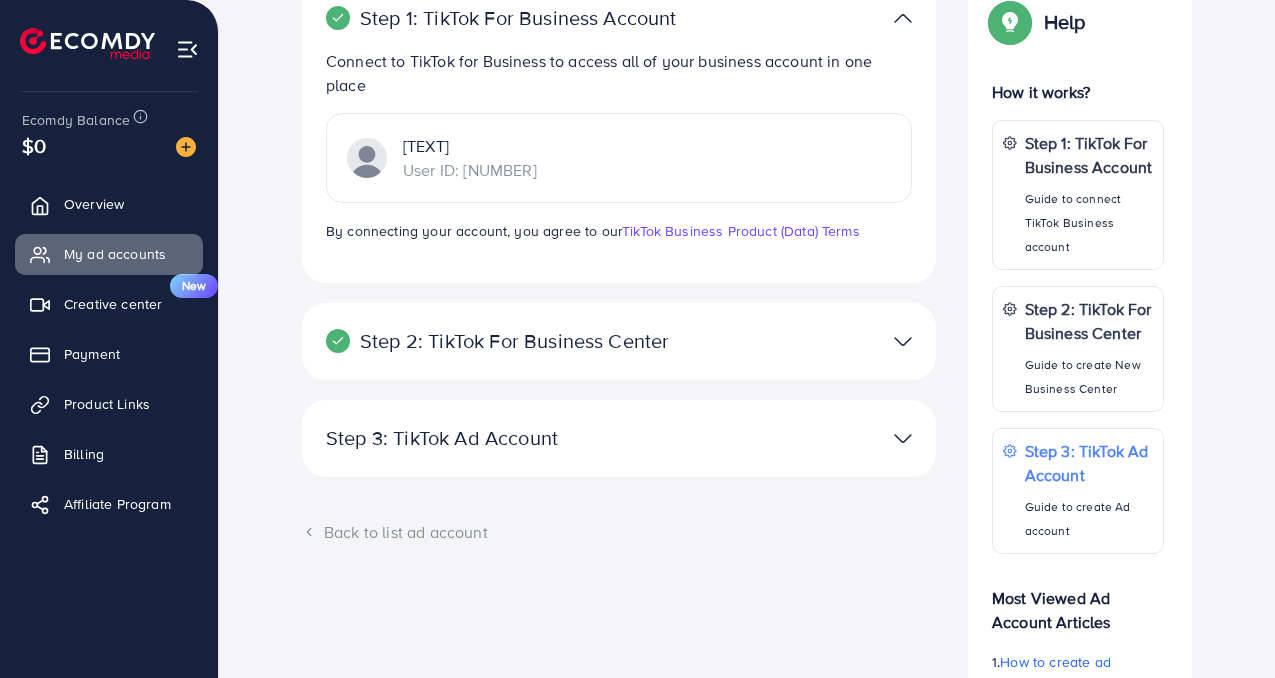 click on "Step 2: TikTok For Business Center" at bounding box center [516, 341] 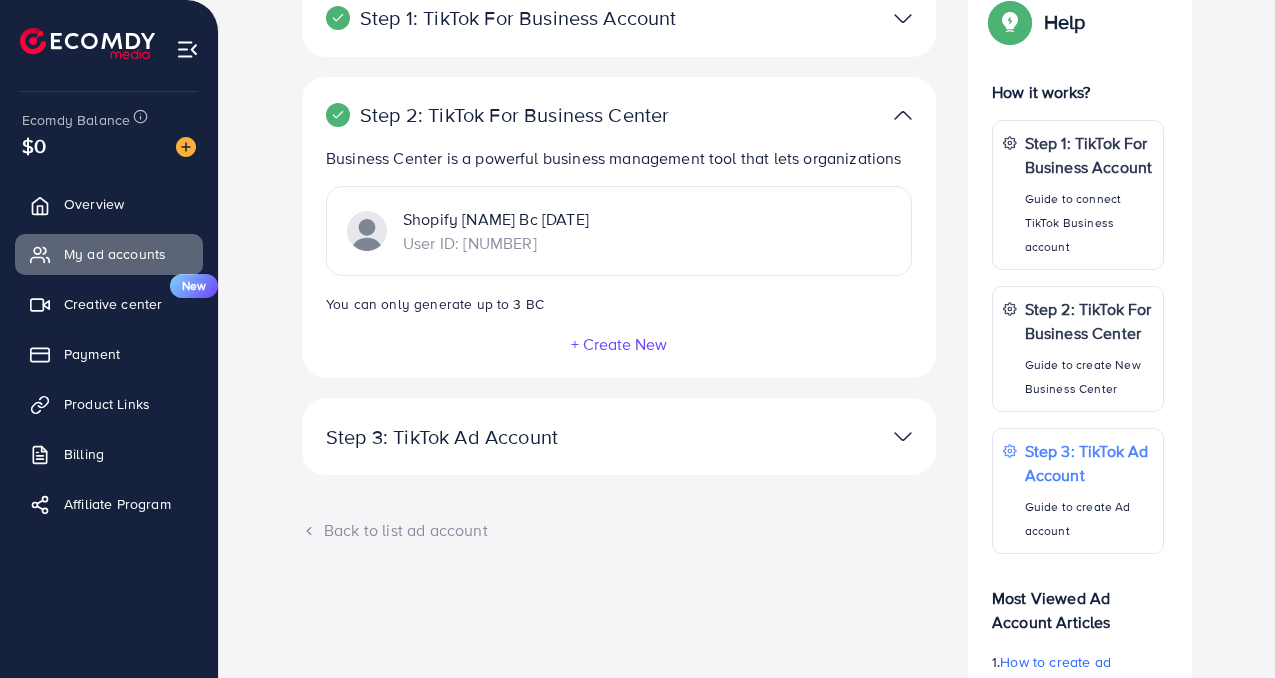 click on "Step 3: TikTok Ad Account" at bounding box center (516, 437) 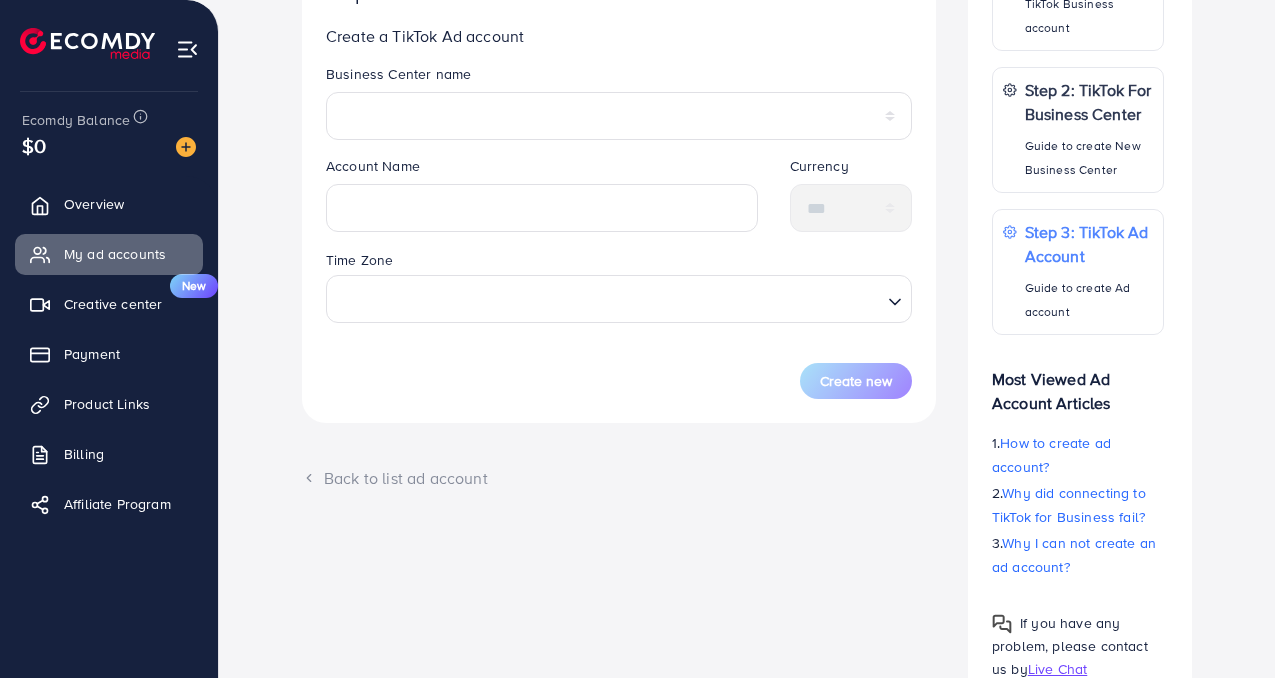 scroll, scrollTop: 561, scrollLeft: 0, axis: vertical 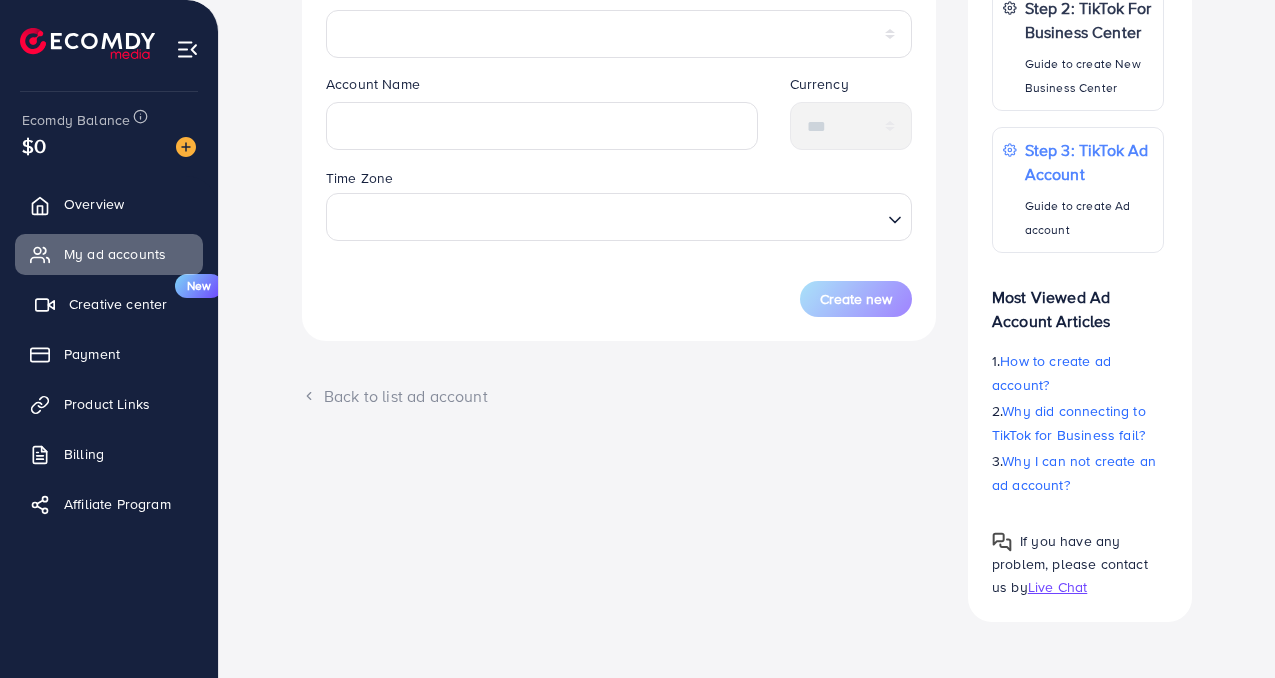 click on "Creative center" at bounding box center (118, 304) 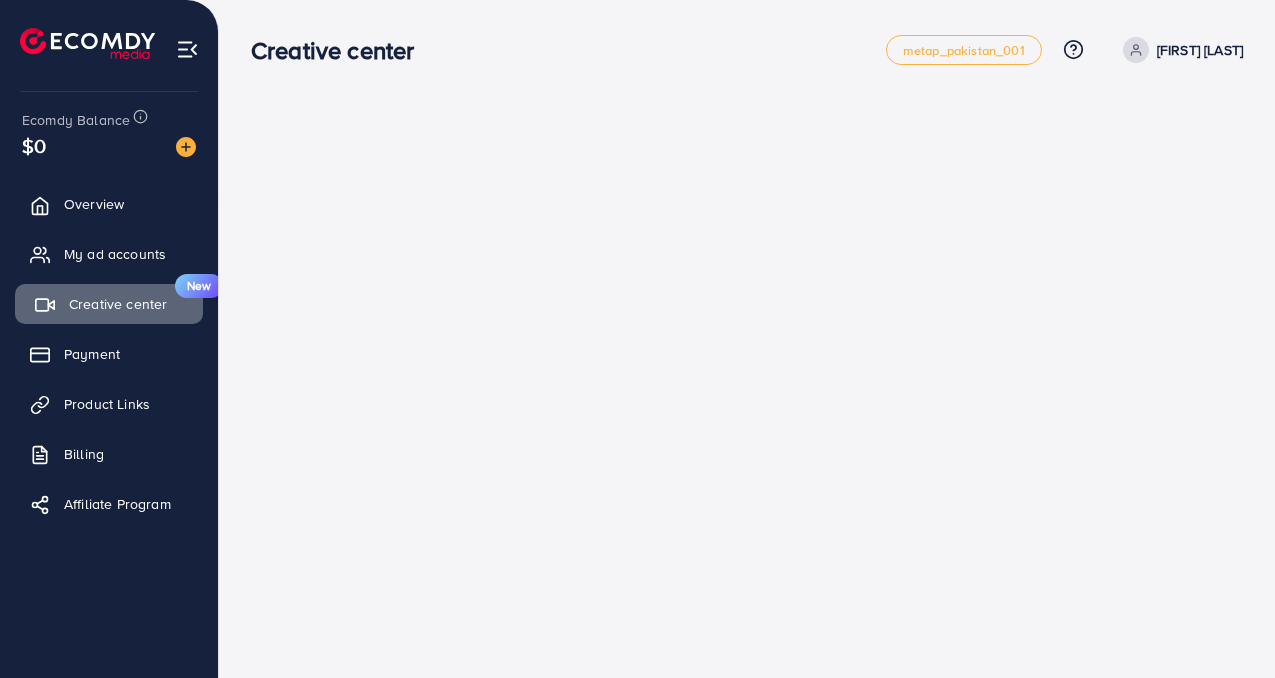 scroll, scrollTop: 0, scrollLeft: 0, axis: both 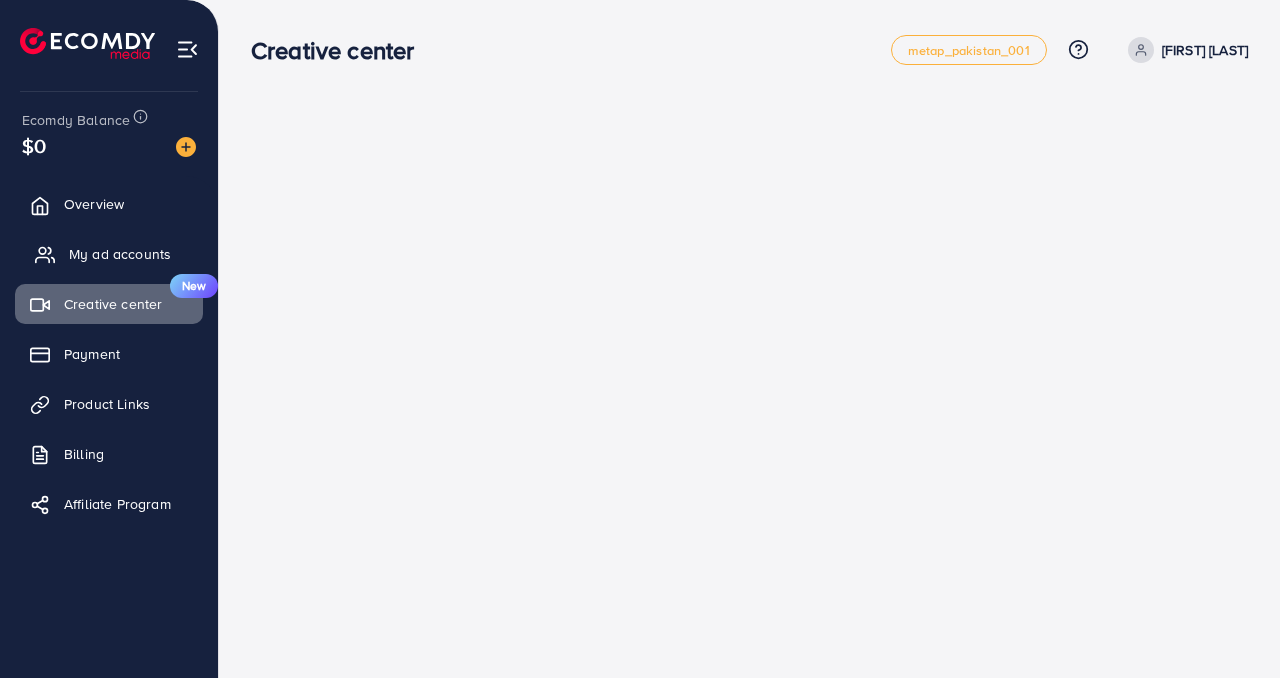 click on "My ad accounts" at bounding box center (120, 254) 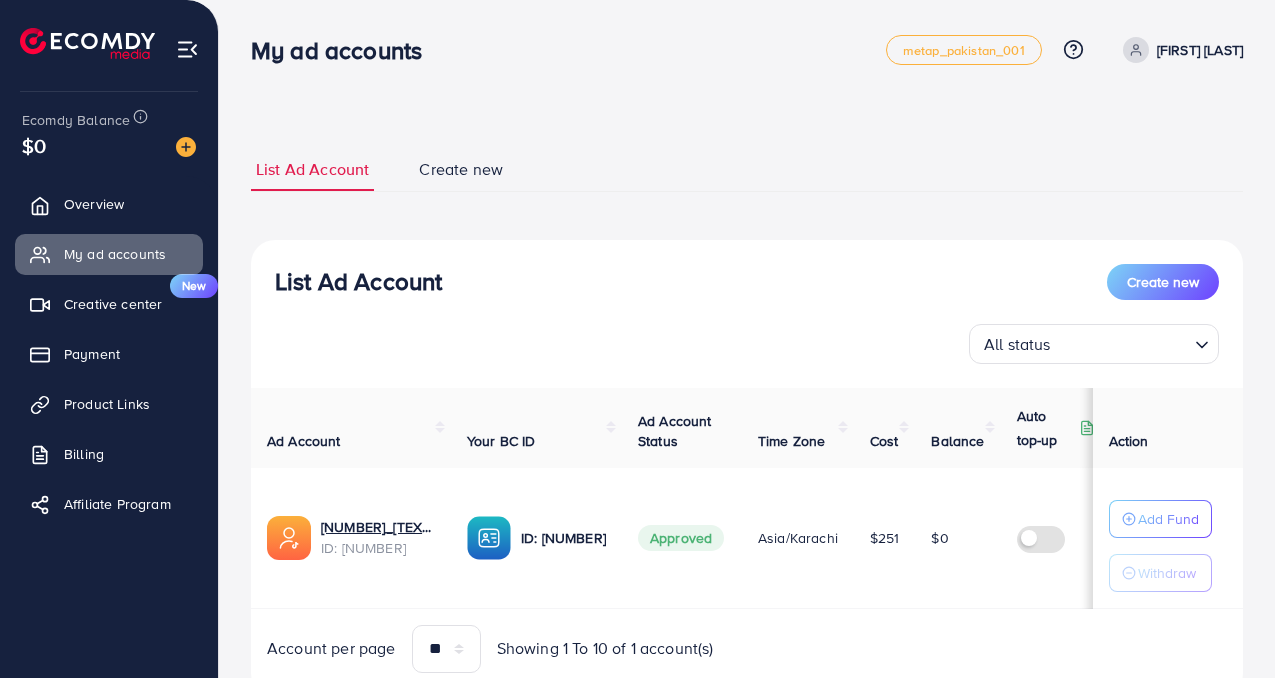 scroll, scrollTop: 79, scrollLeft: 0, axis: vertical 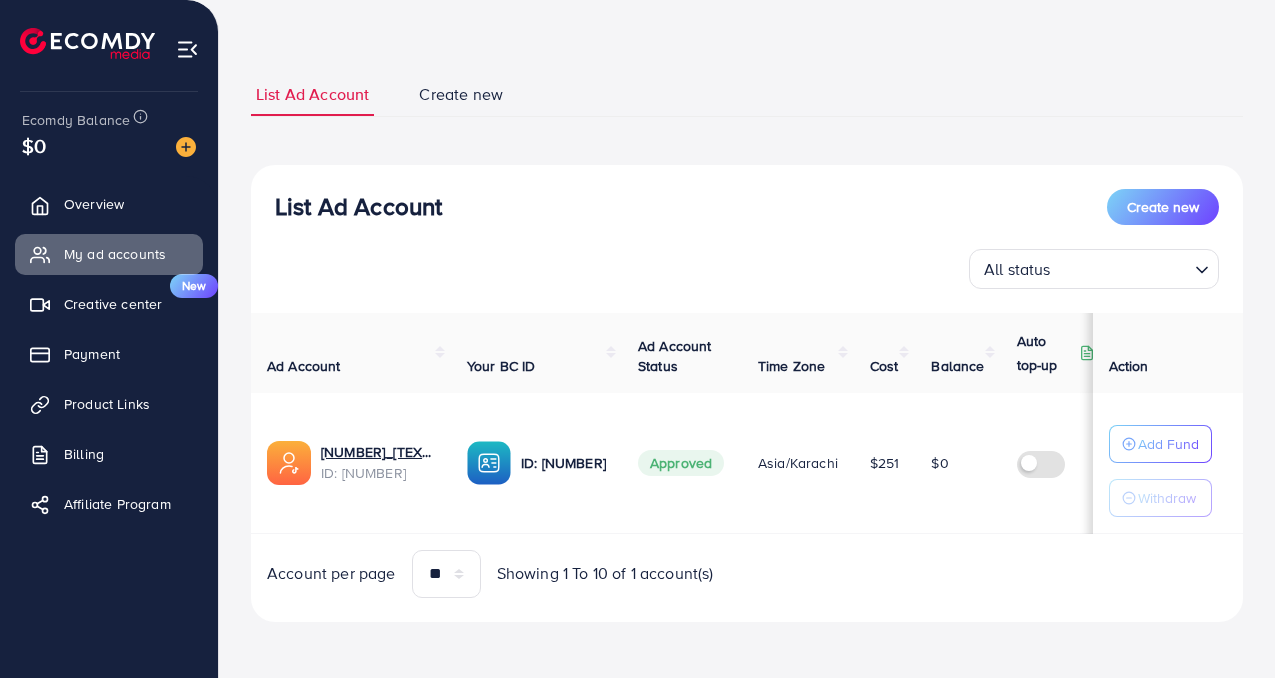 click at bounding box center [187, 49] 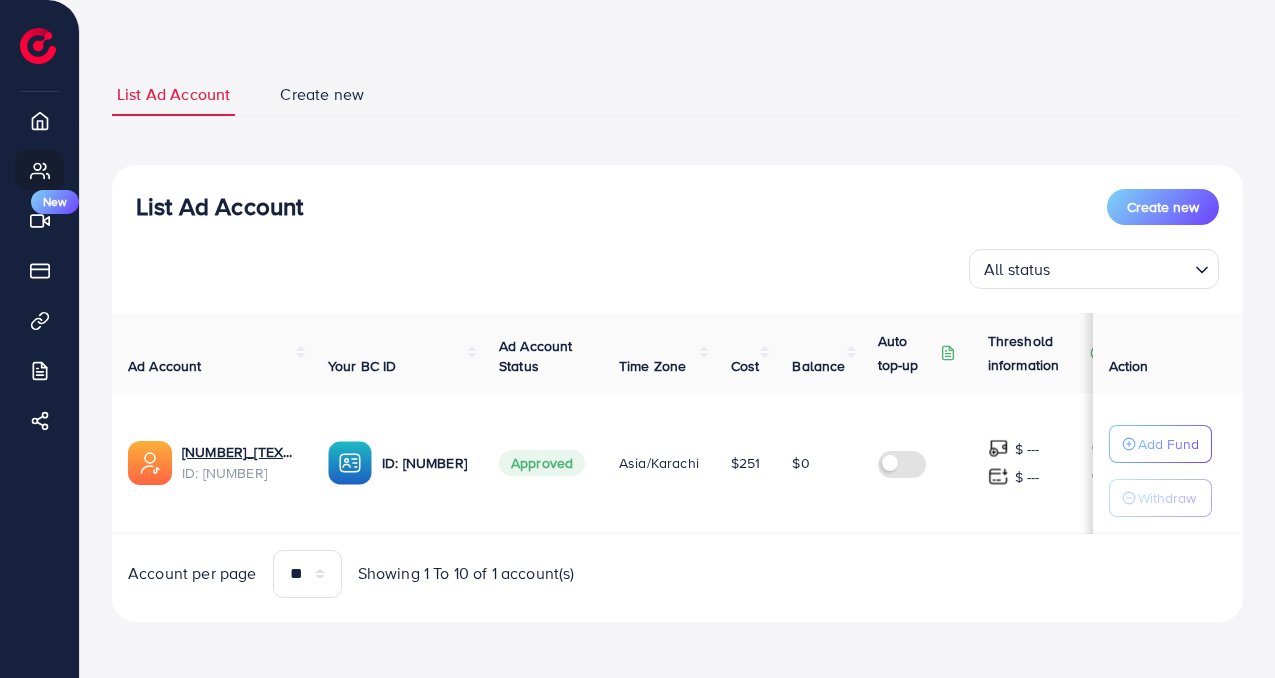 click on "Create new" at bounding box center (322, 94) 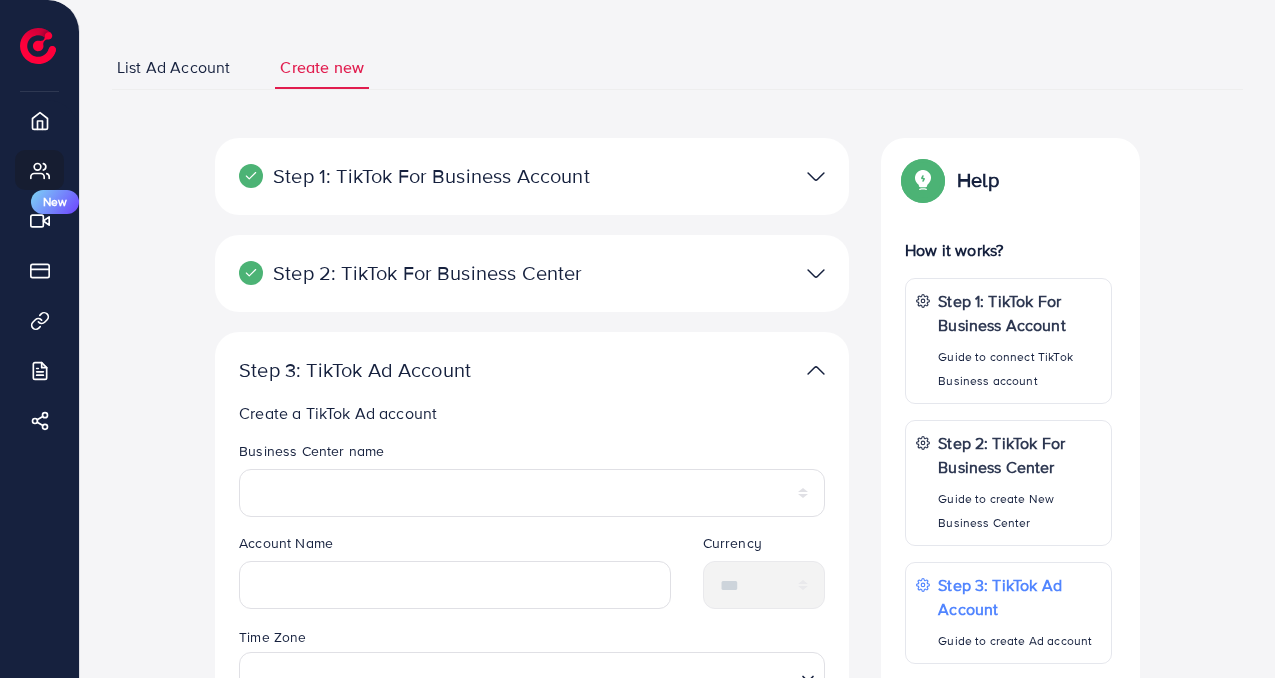 scroll, scrollTop: 0, scrollLeft: 0, axis: both 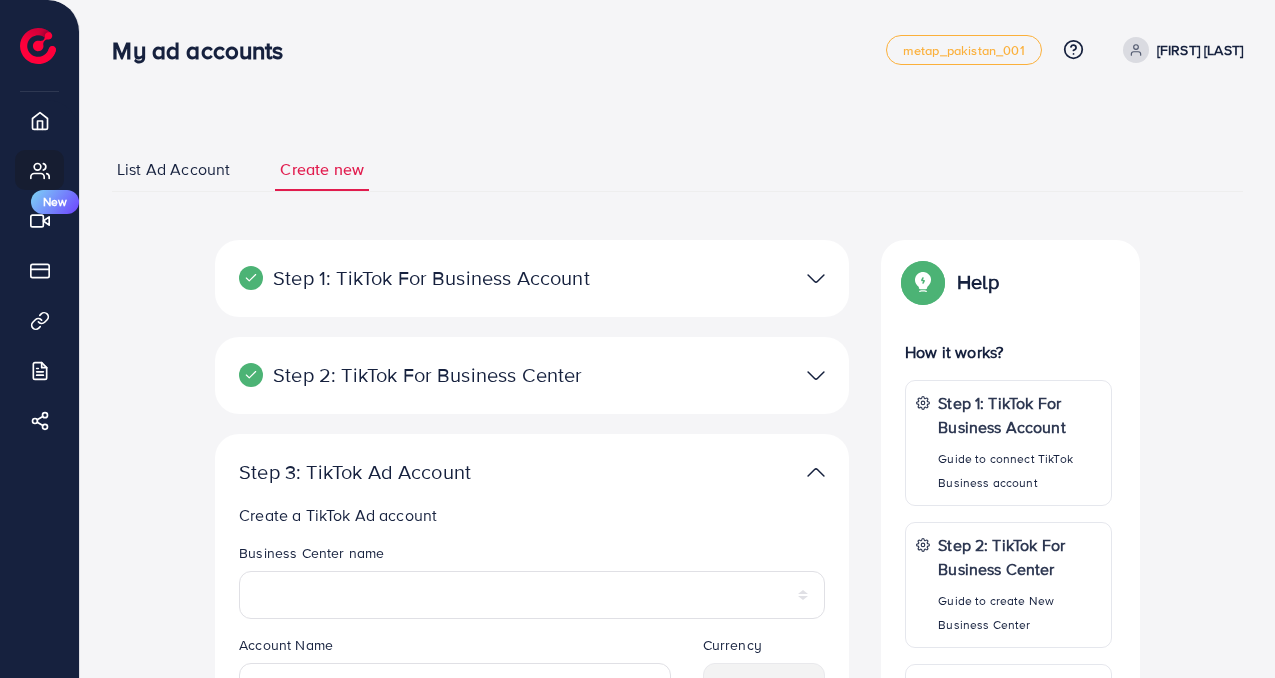click on "[FIRST] [LAST]" at bounding box center [1200, 50] 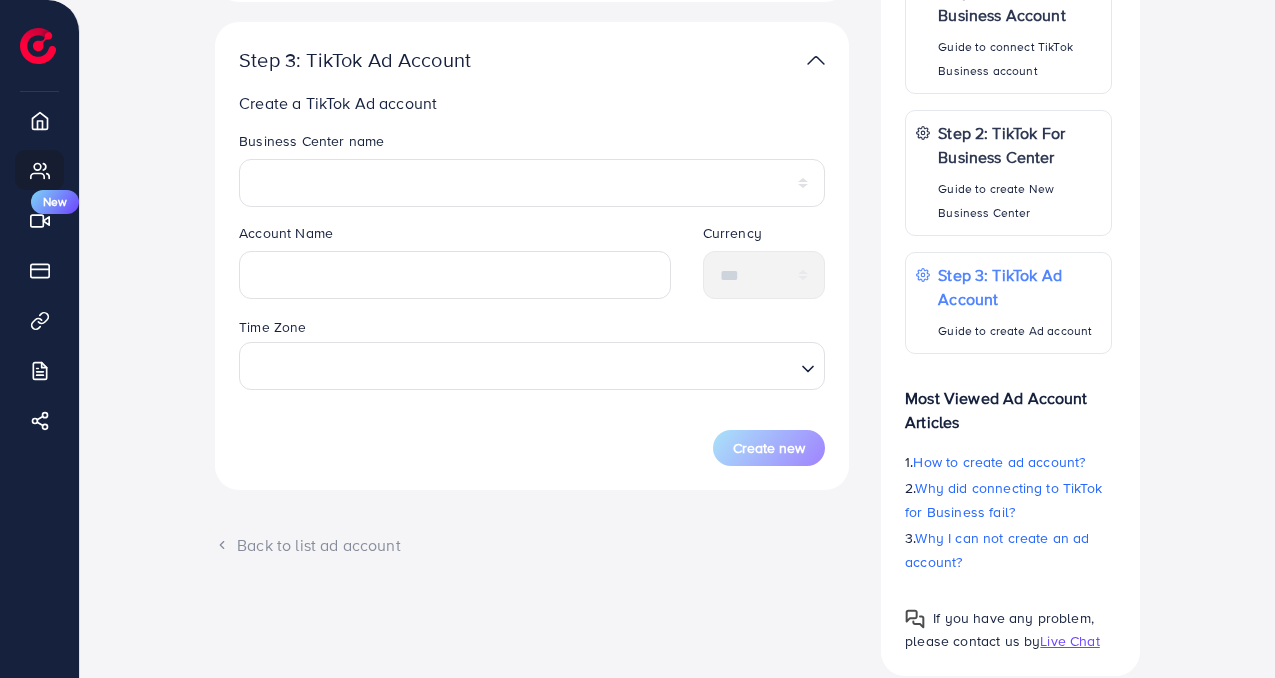 scroll, scrollTop: 466, scrollLeft: 0, axis: vertical 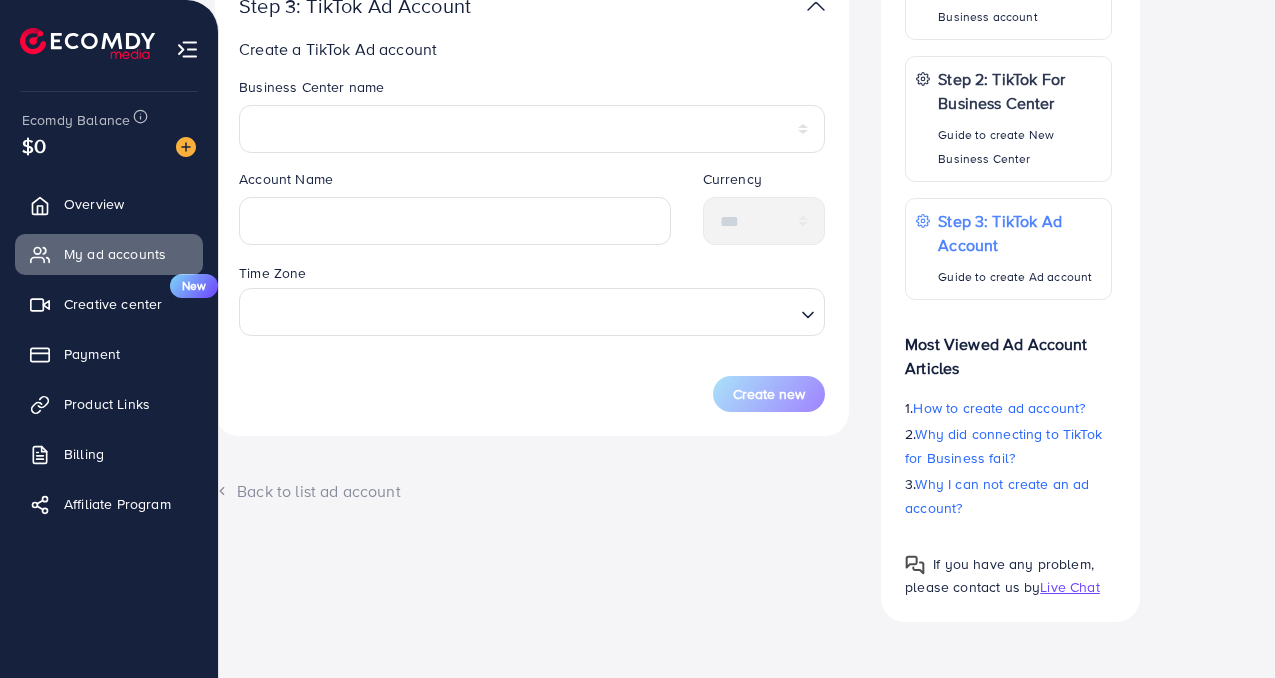 click on "$0" at bounding box center (34, 145) 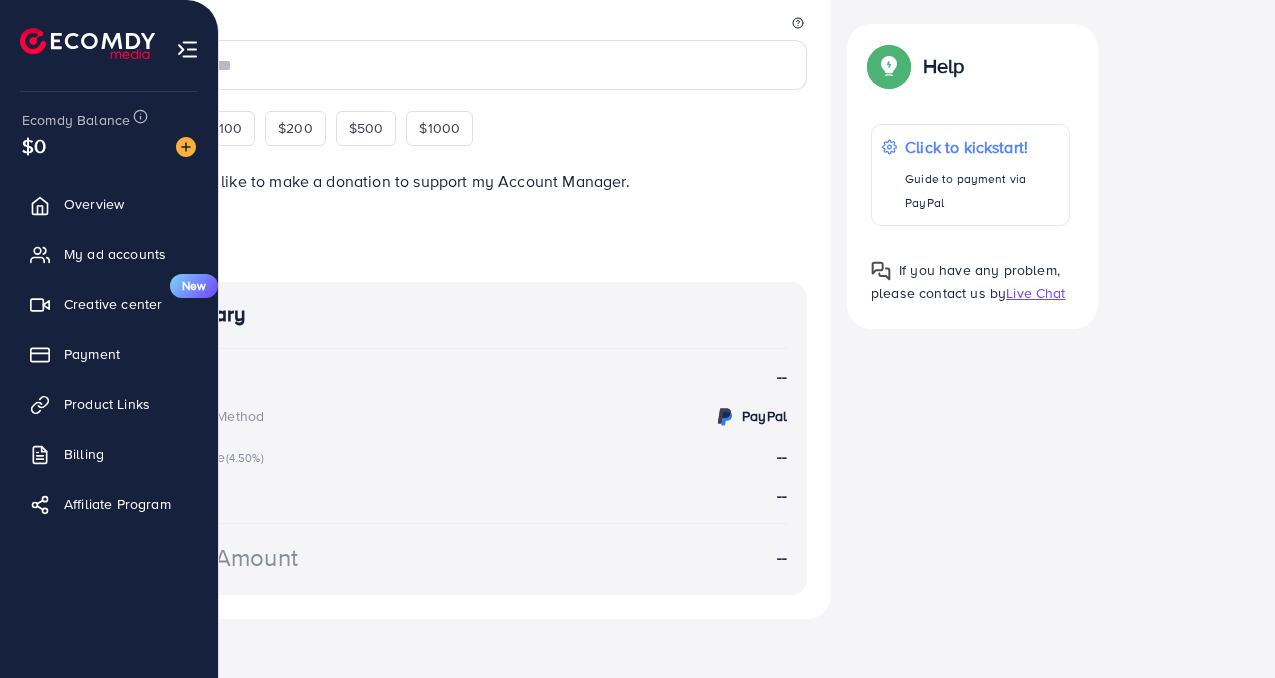 scroll, scrollTop: 0, scrollLeft: 0, axis: both 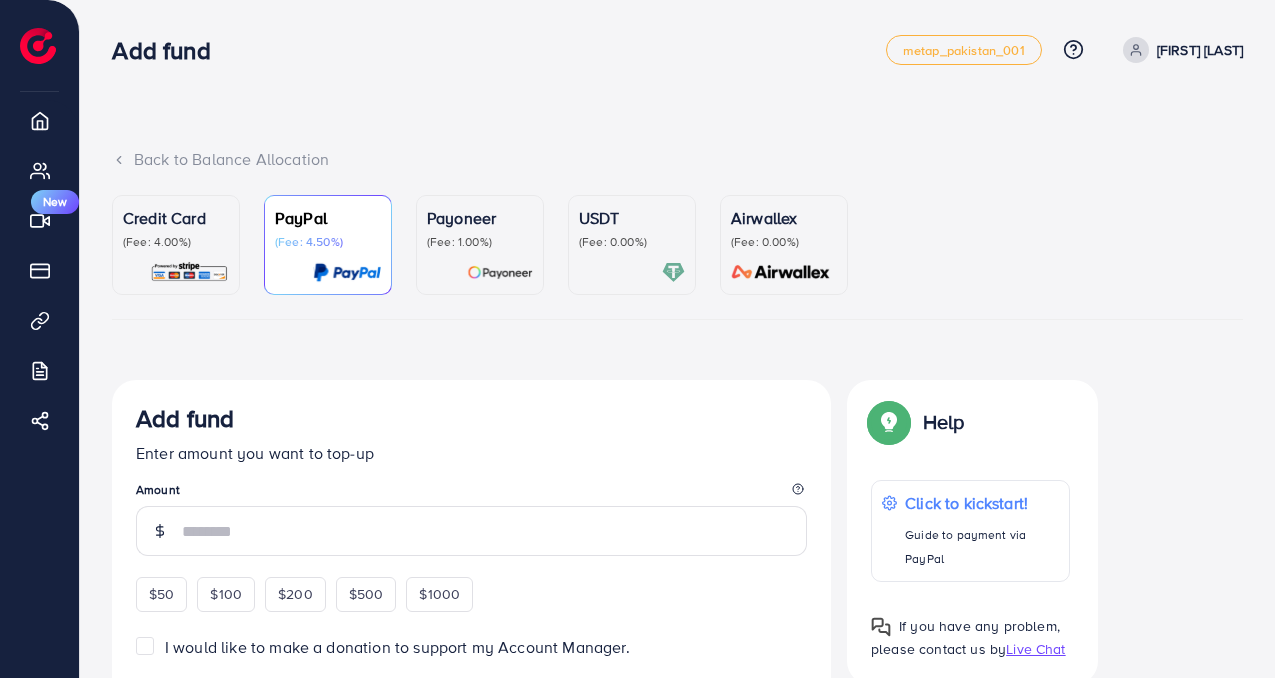 click on "(Fee: 4.00%)" at bounding box center [176, 242] 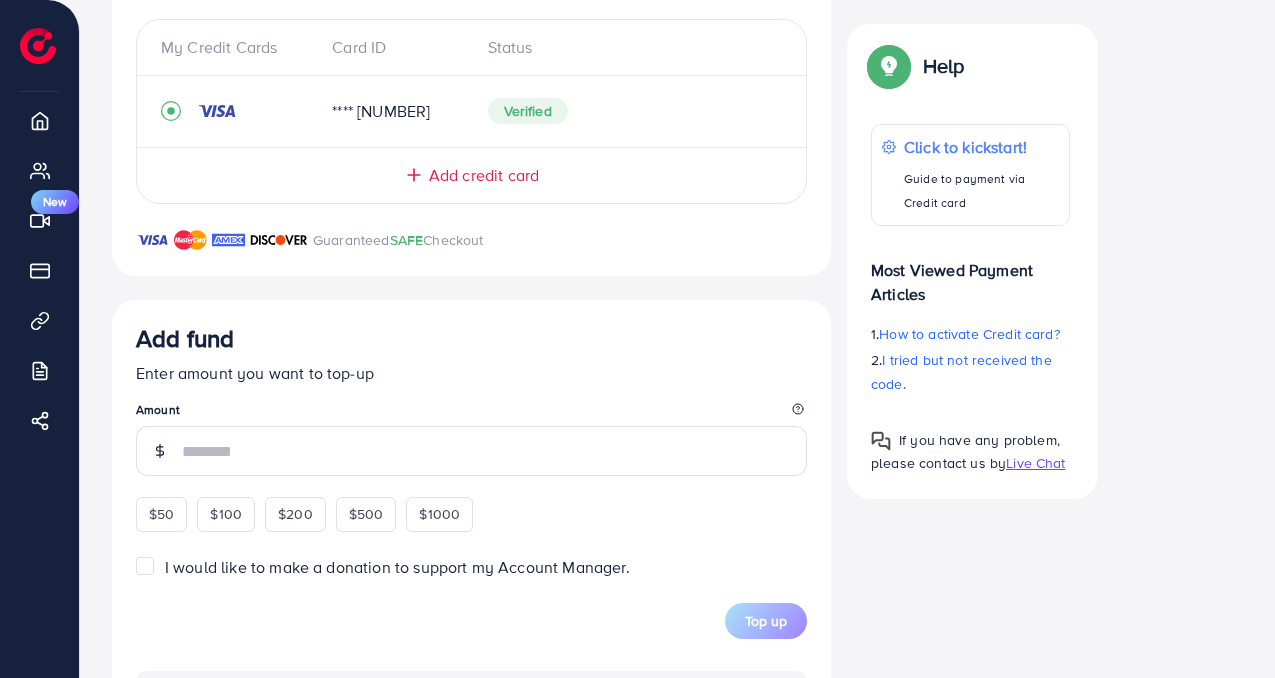 scroll, scrollTop: 465, scrollLeft: 0, axis: vertical 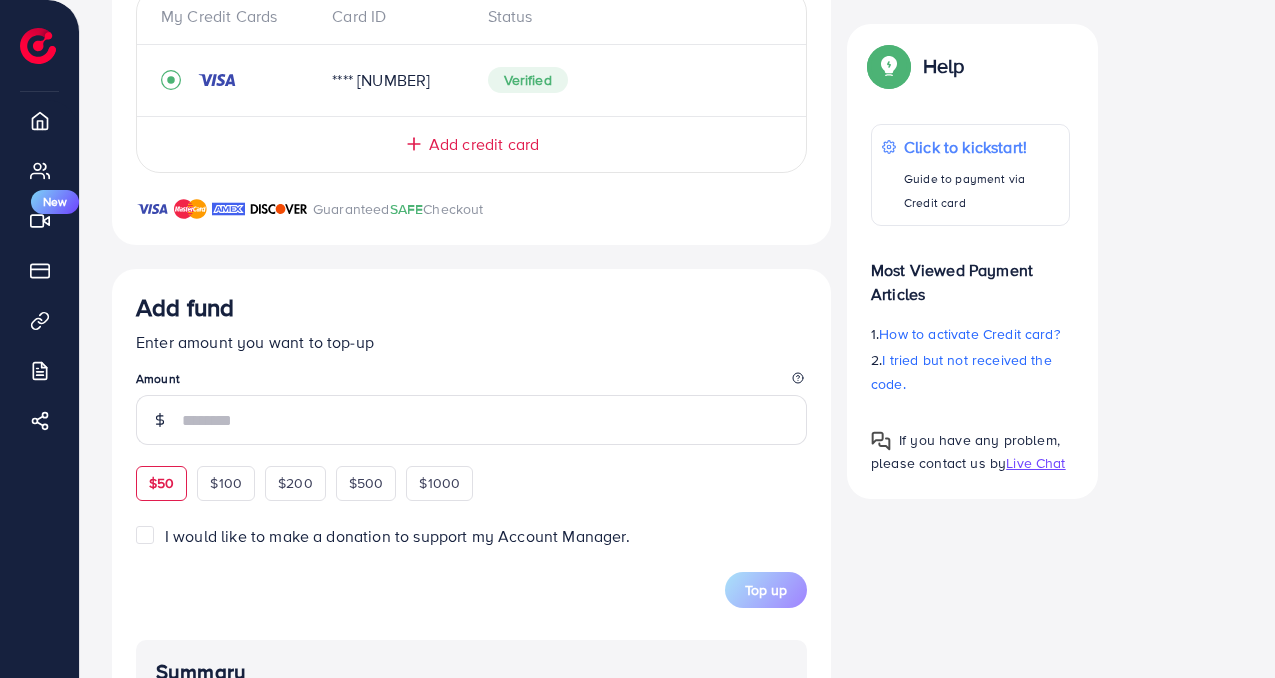 click on "$50" at bounding box center (161, 483) 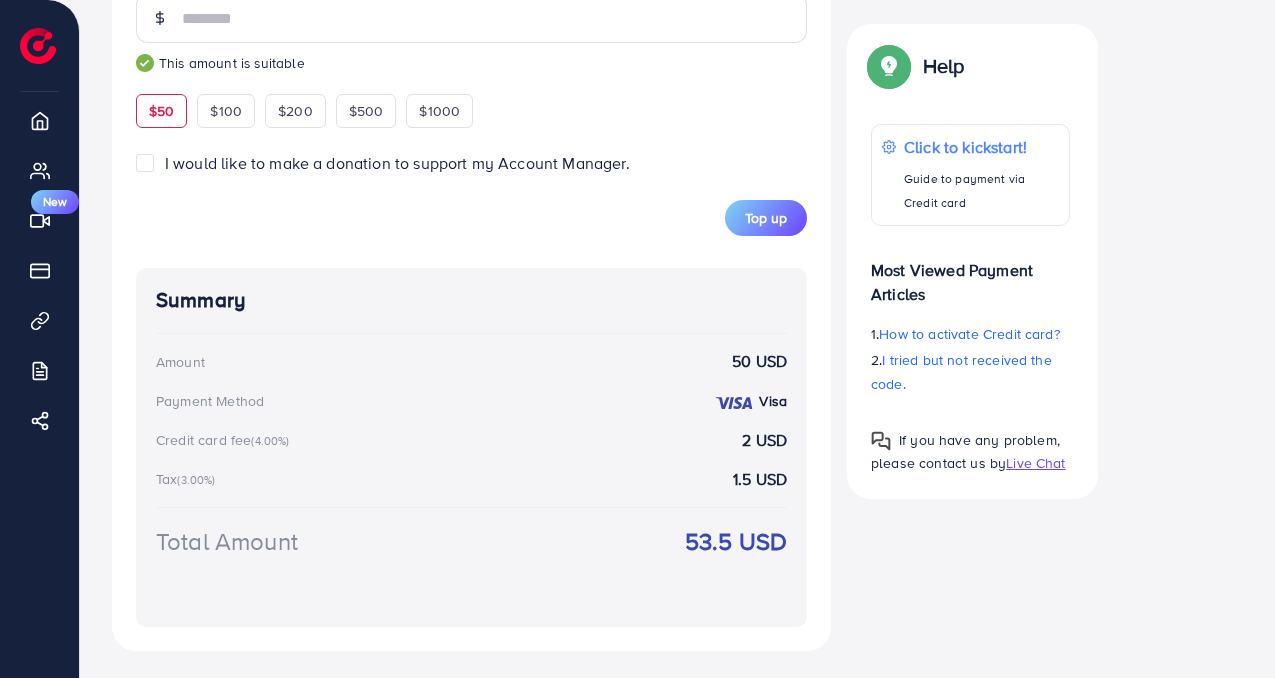 scroll, scrollTop: 872, scrollLeft: 0, axis: vertical 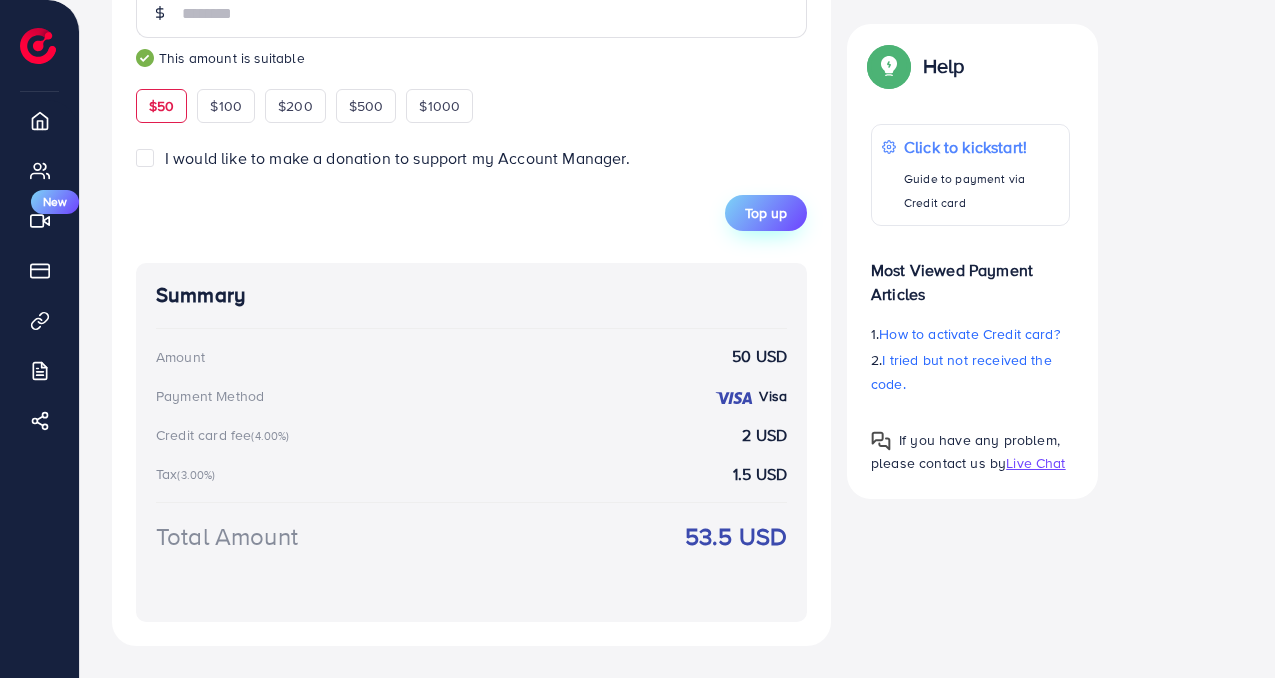 click on "Top up" at bounding box center [766, 213] 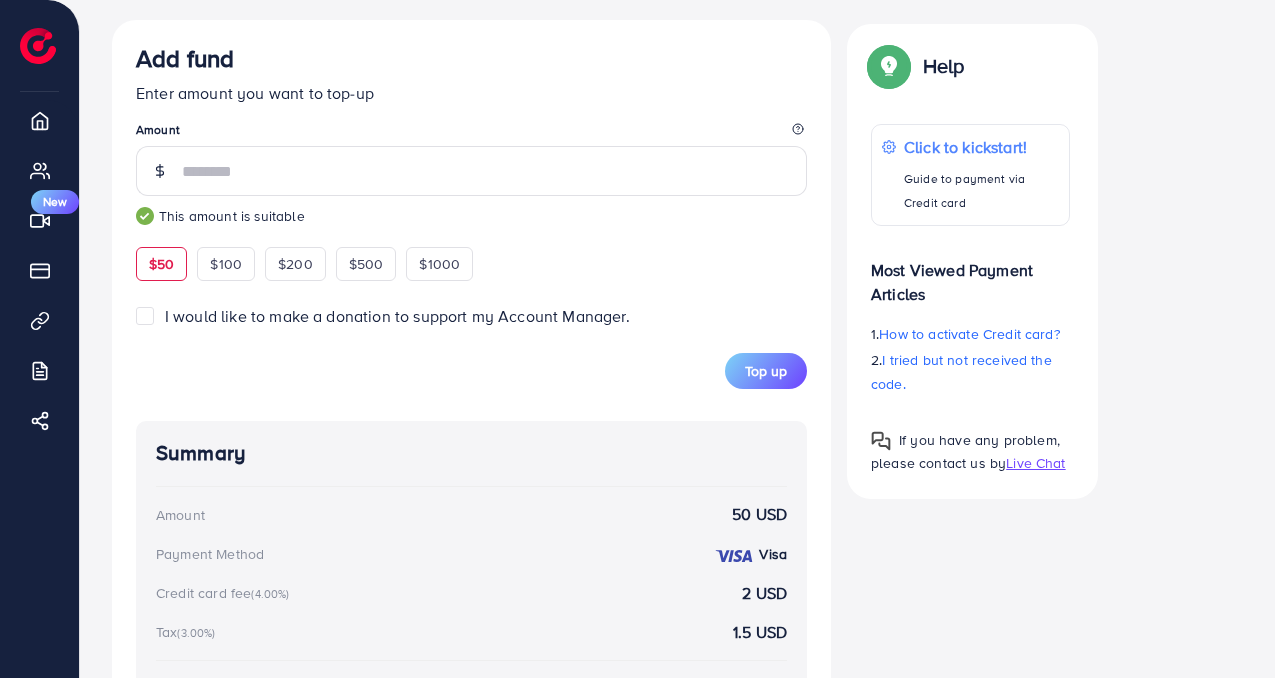 scroll, scrollTop: 893, scrollLeft: 0, axis: vertical 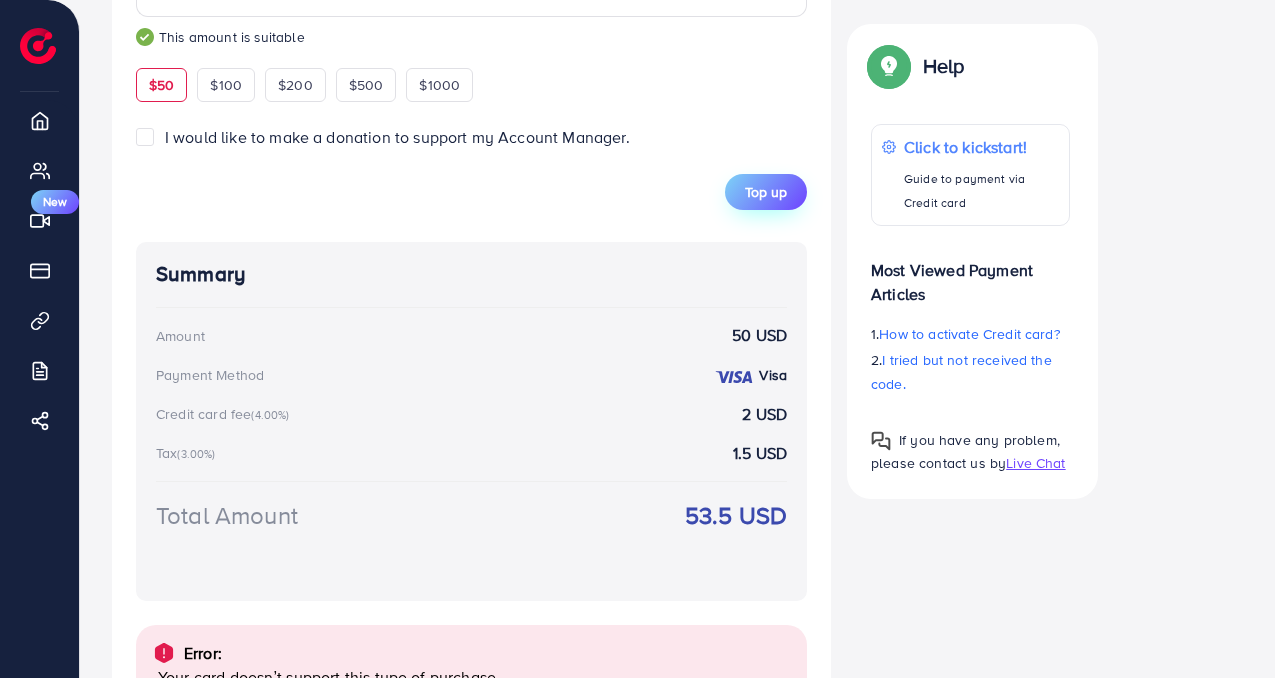 click on "Top up" at bounding box center (766, 192) 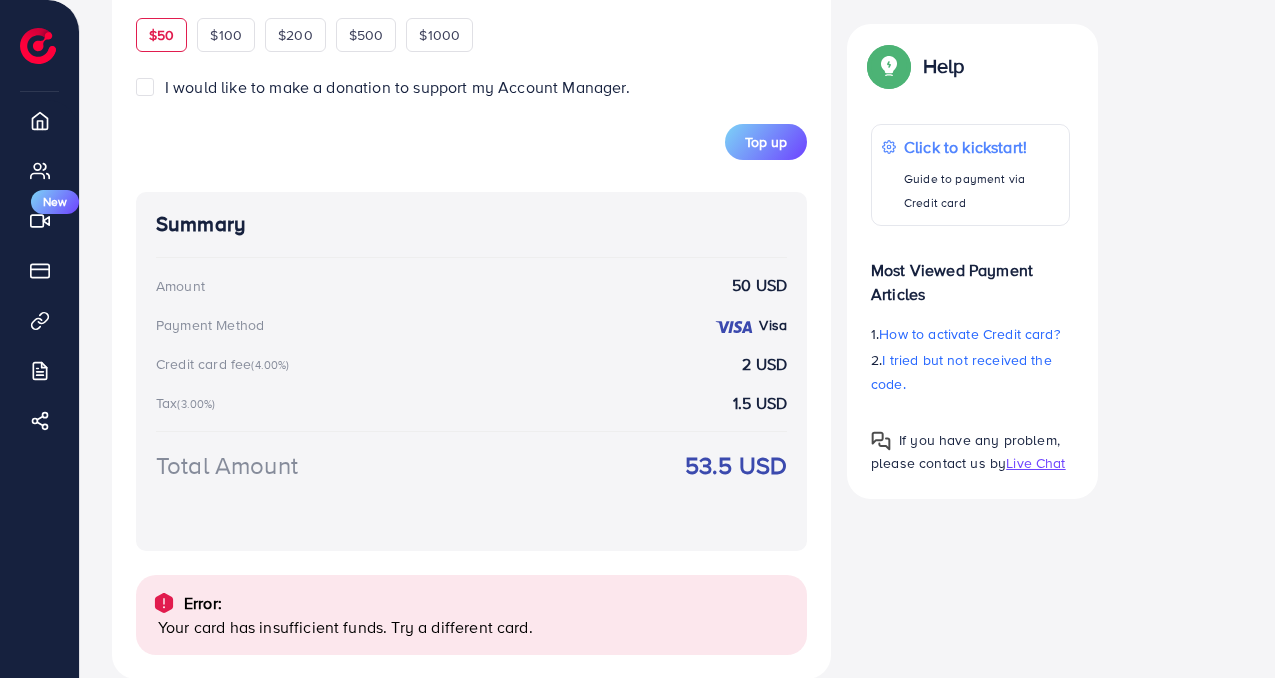 scroll, scrollTop: 976, scrollLeft: 0, axis: vertical 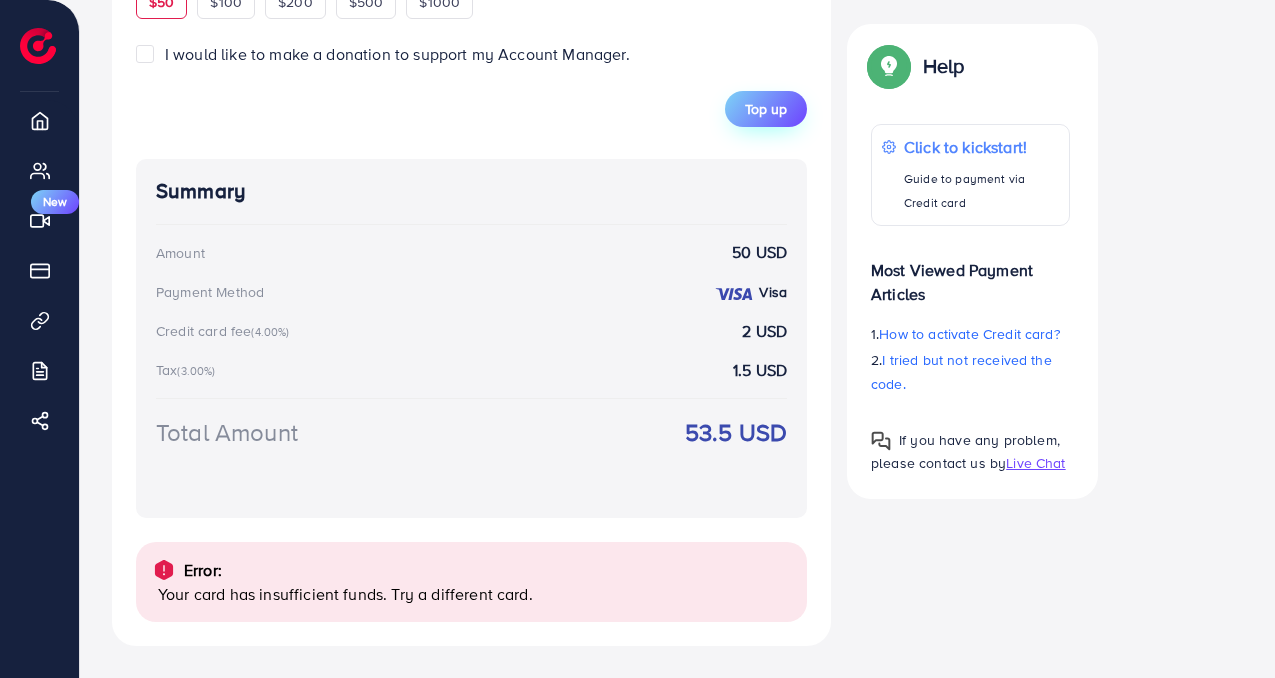 click on "Top up" at bounding box center (766, 109) 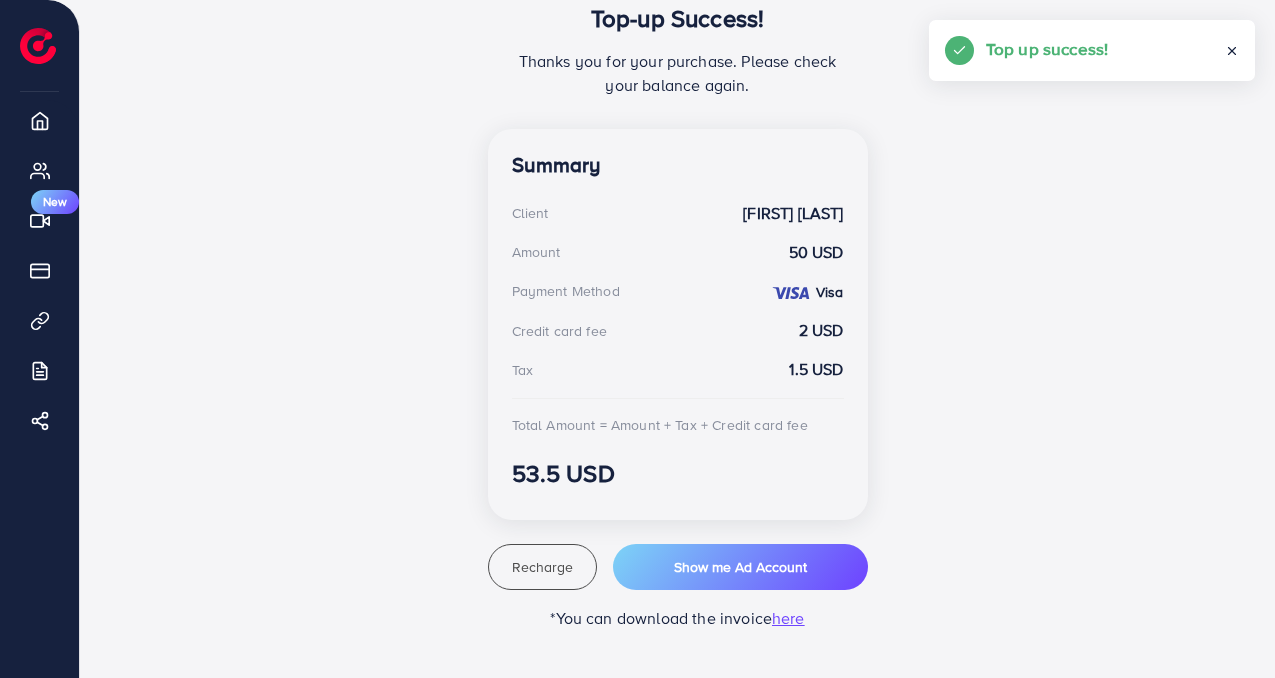 scroll, scrollTop: 453, scrollLeft: 0, axis: vertical 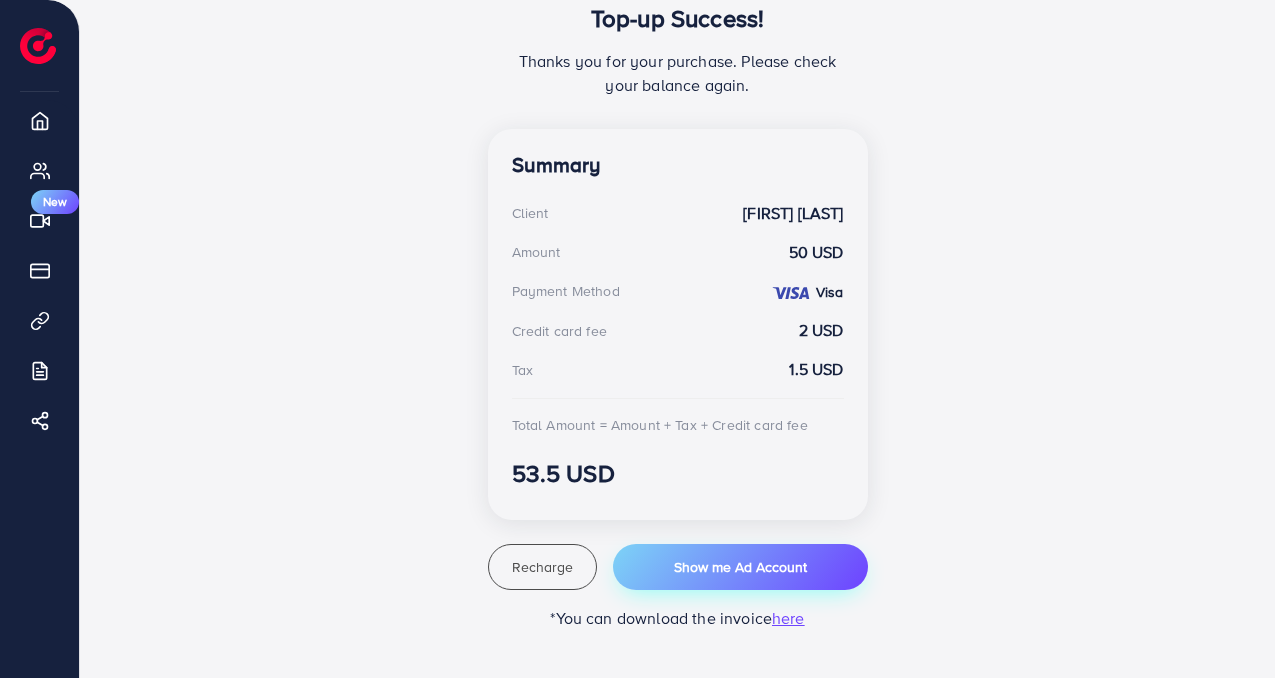 click on "Show me Ad Account" at bounding box center (740, 567) 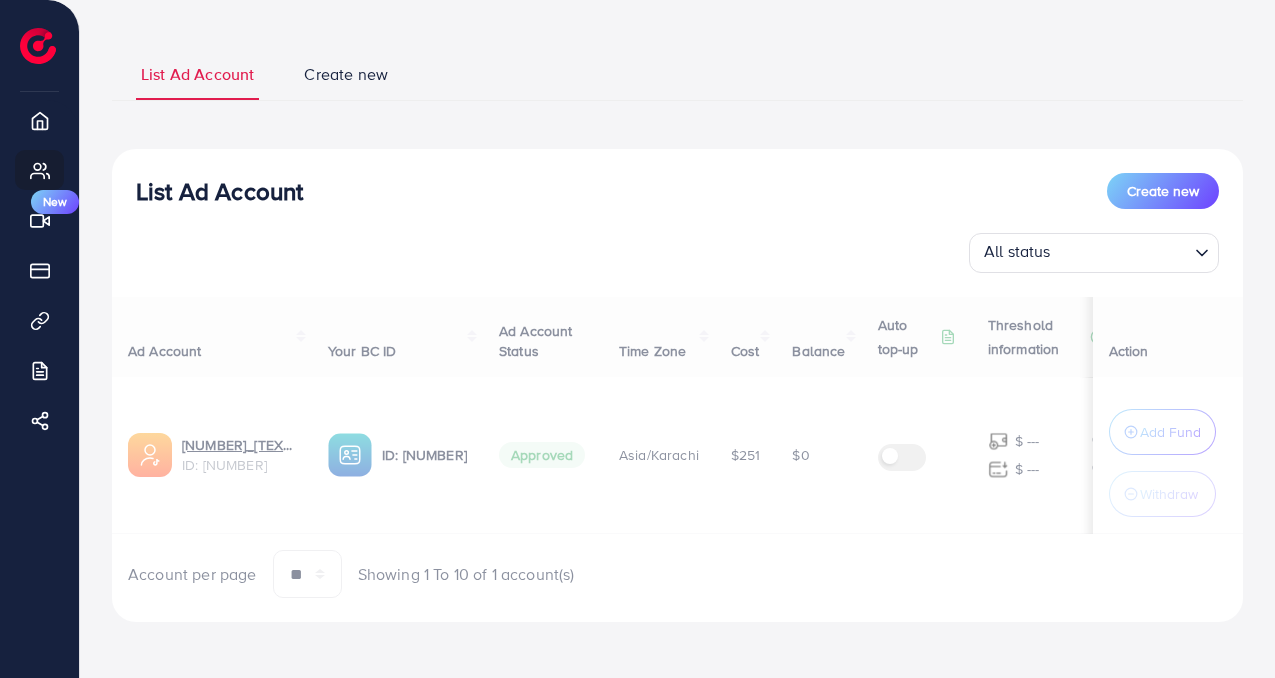 scroll, scrollTop: 0, scrollLeft: 0, axis: both 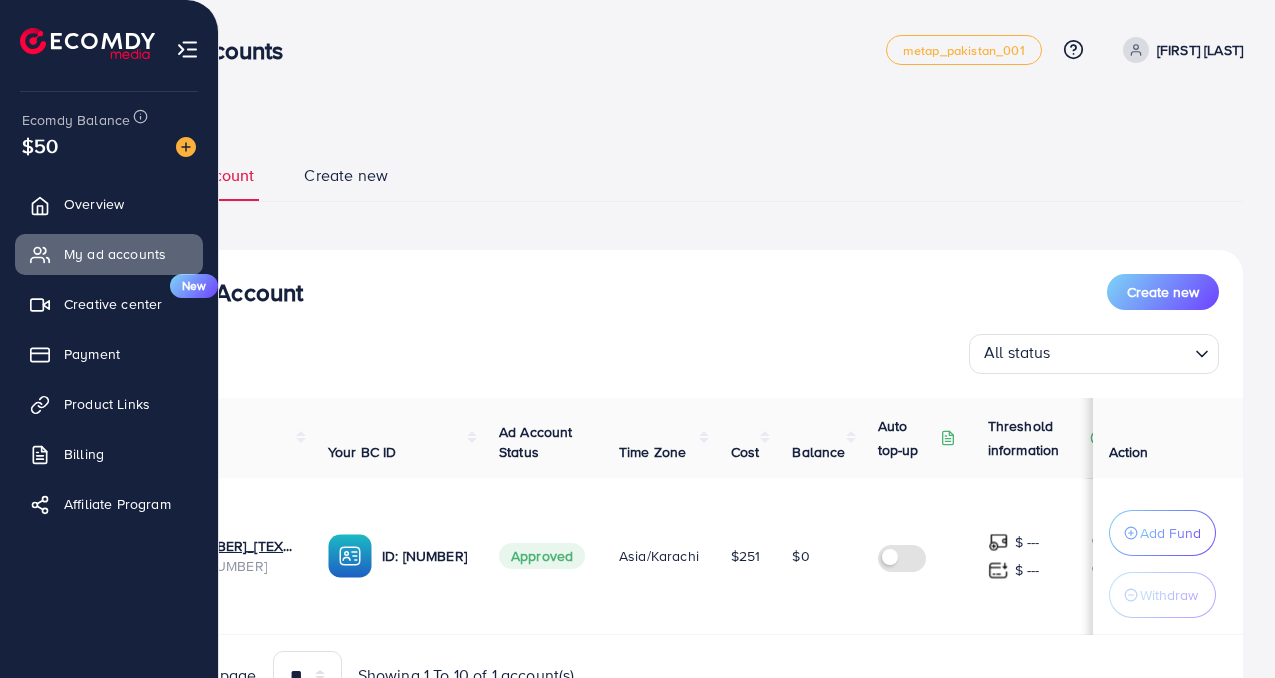 click on "$50" at bounding box center [40, 145] 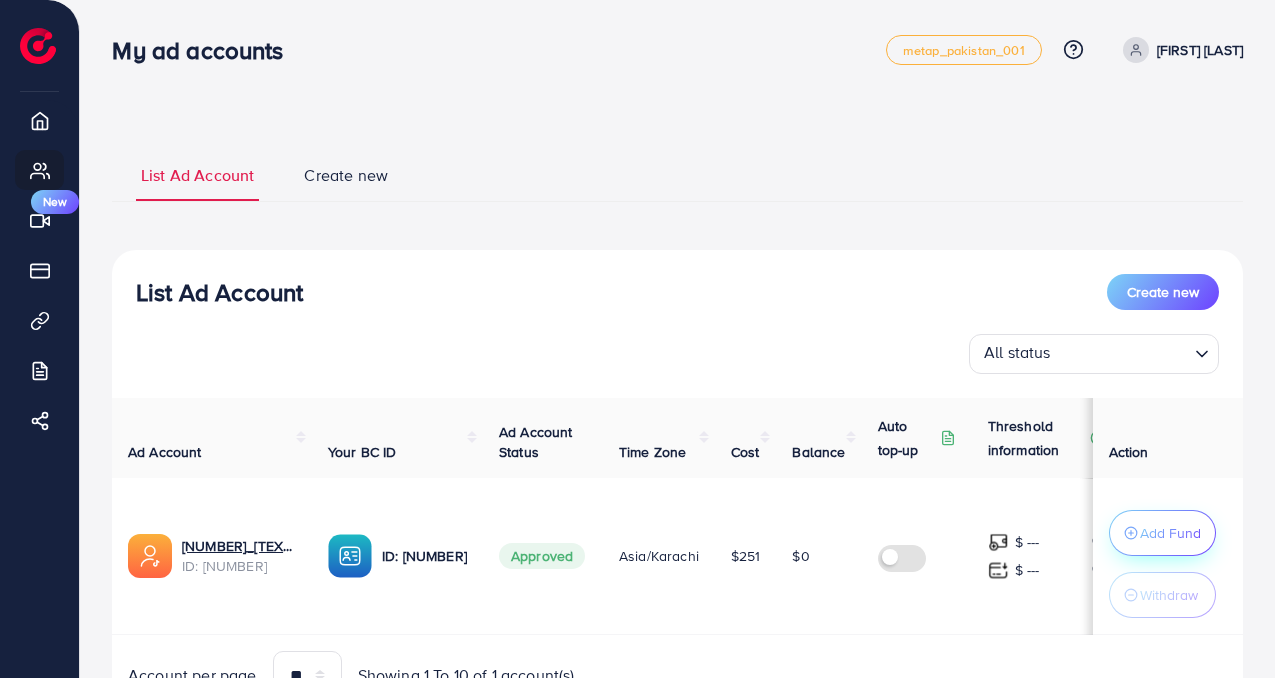 click on "Add Fund" at bounding box center (1170, 533) 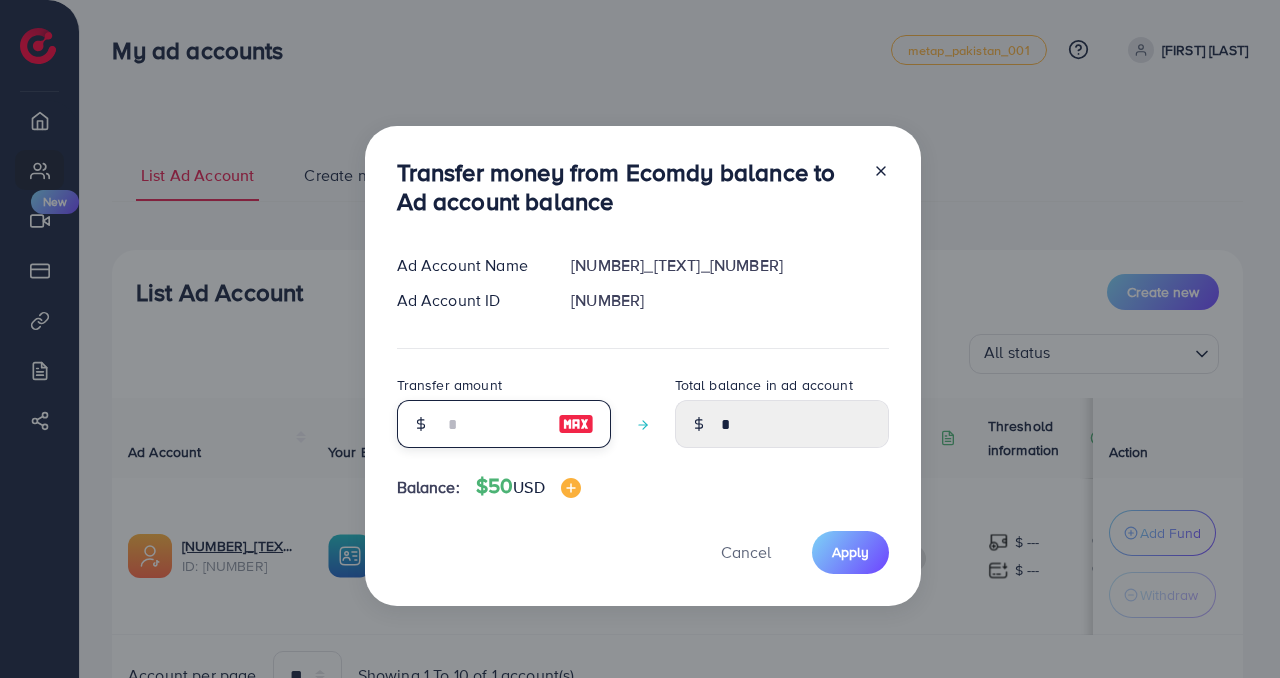 click at bounding box center (493, 424) 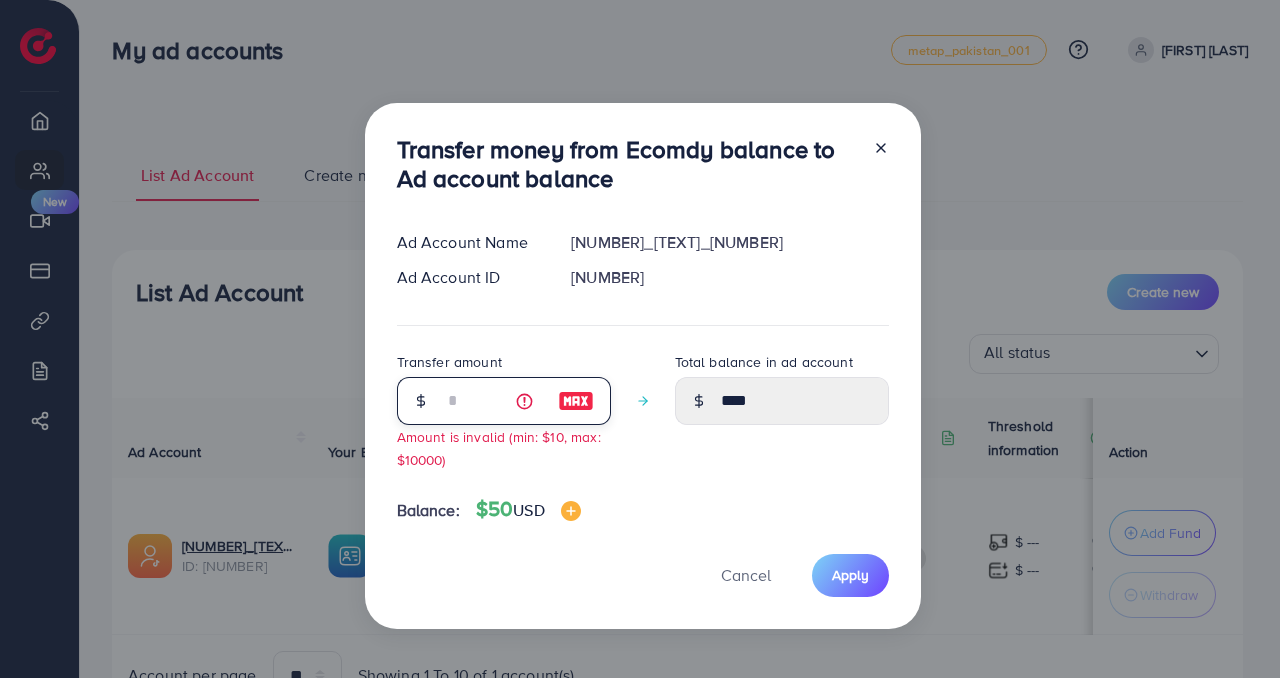 type on "**" 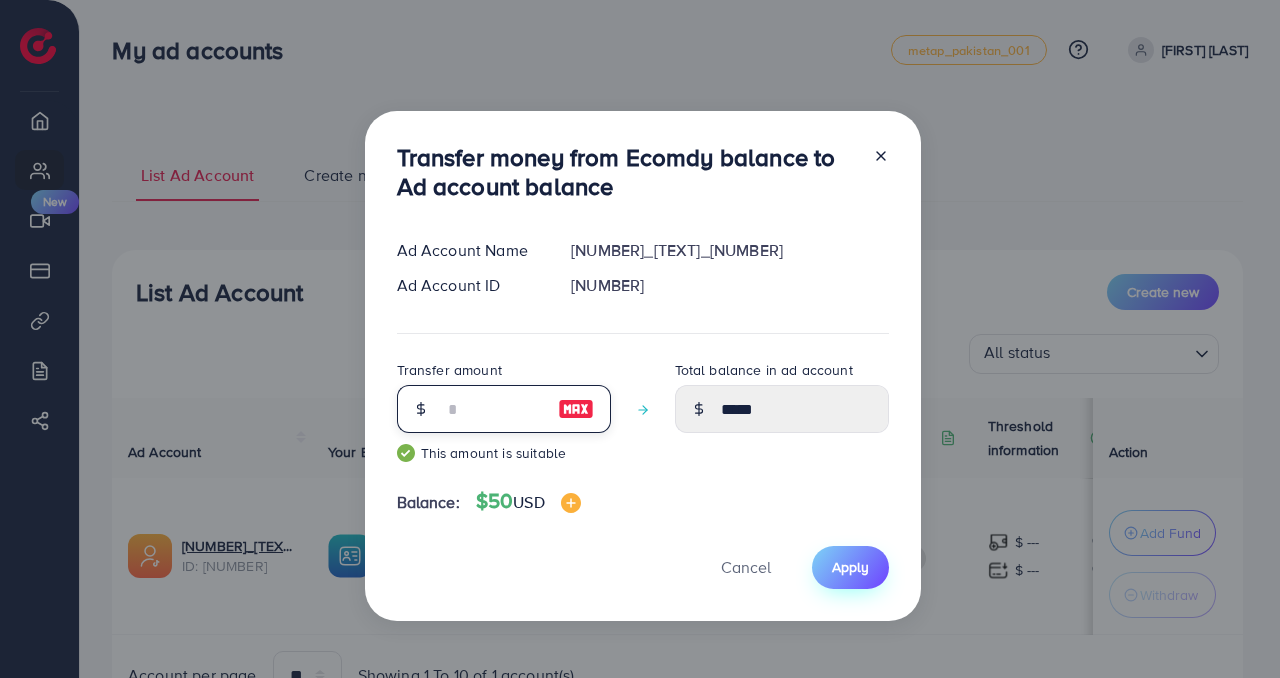 type on "**" 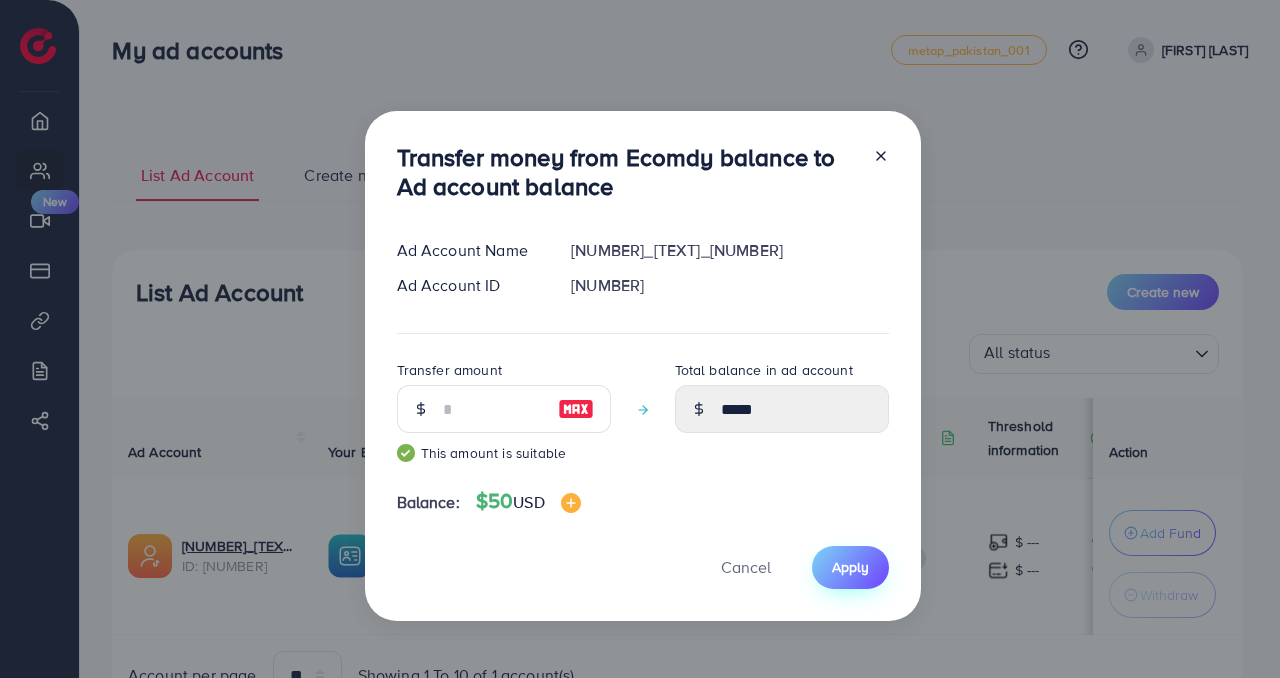 click on "Apply" at bounding box center (850, 567) 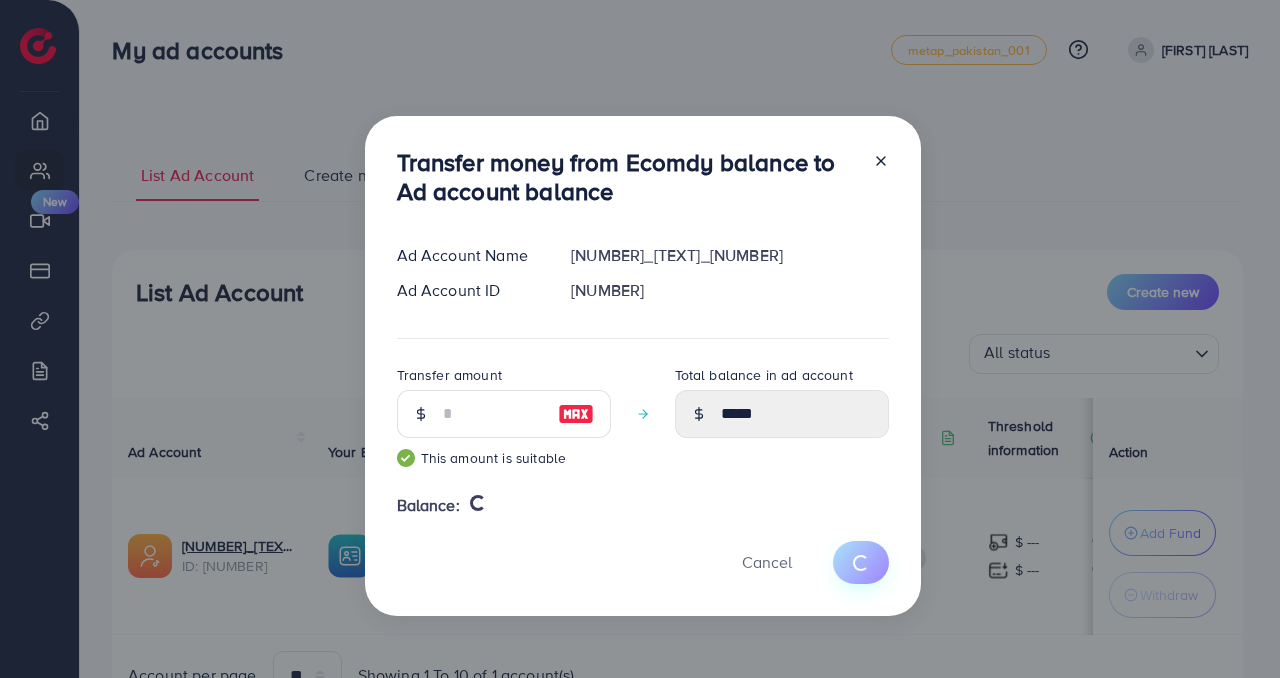 type 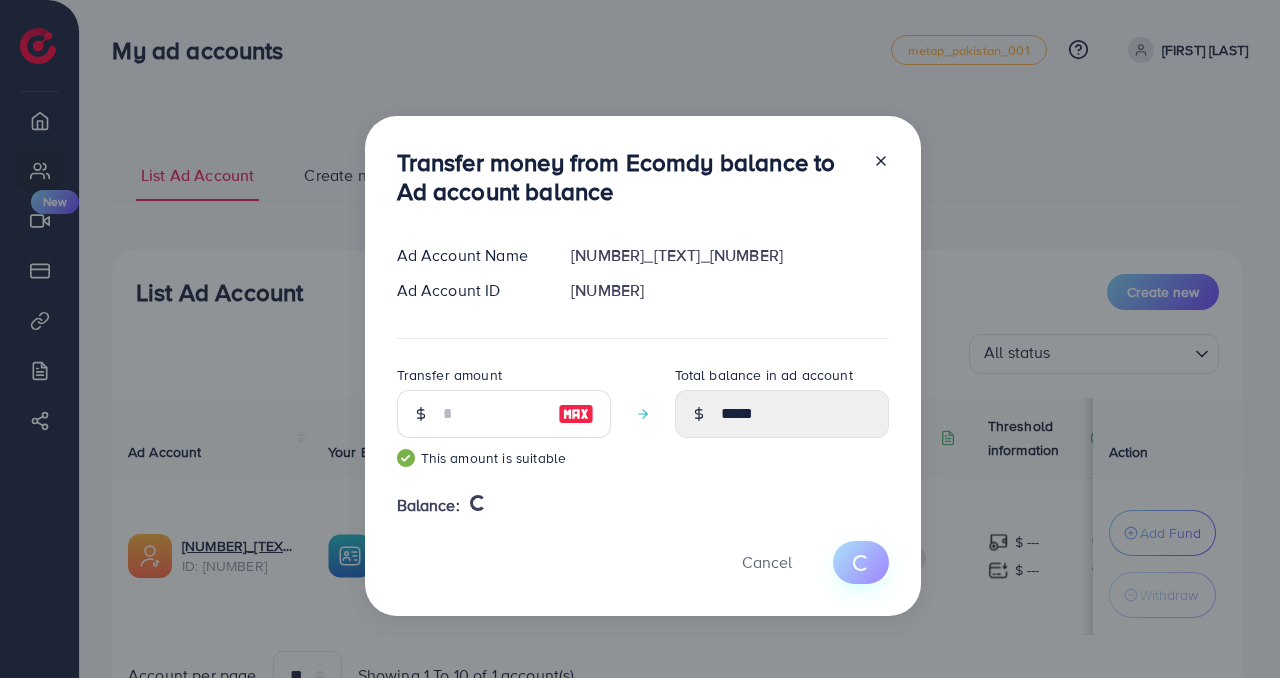 type on "*" 